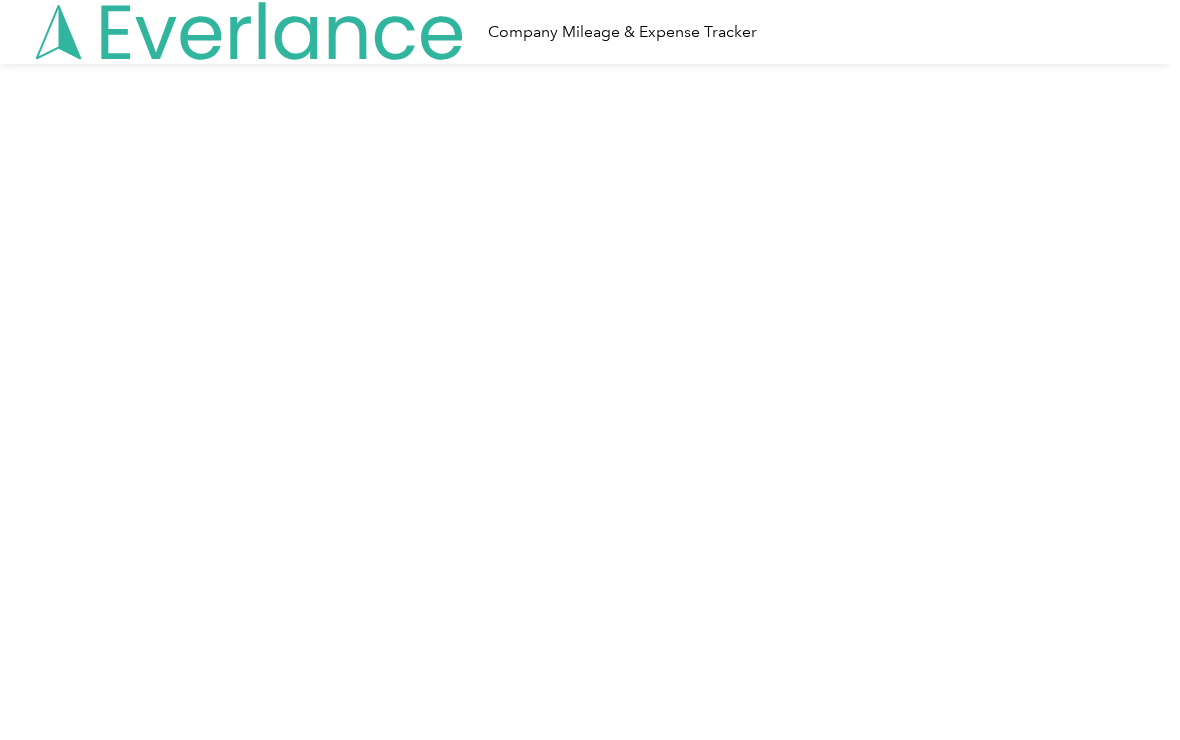 scroll, scrollTop: 0, scrollLeft: 0, axis: both 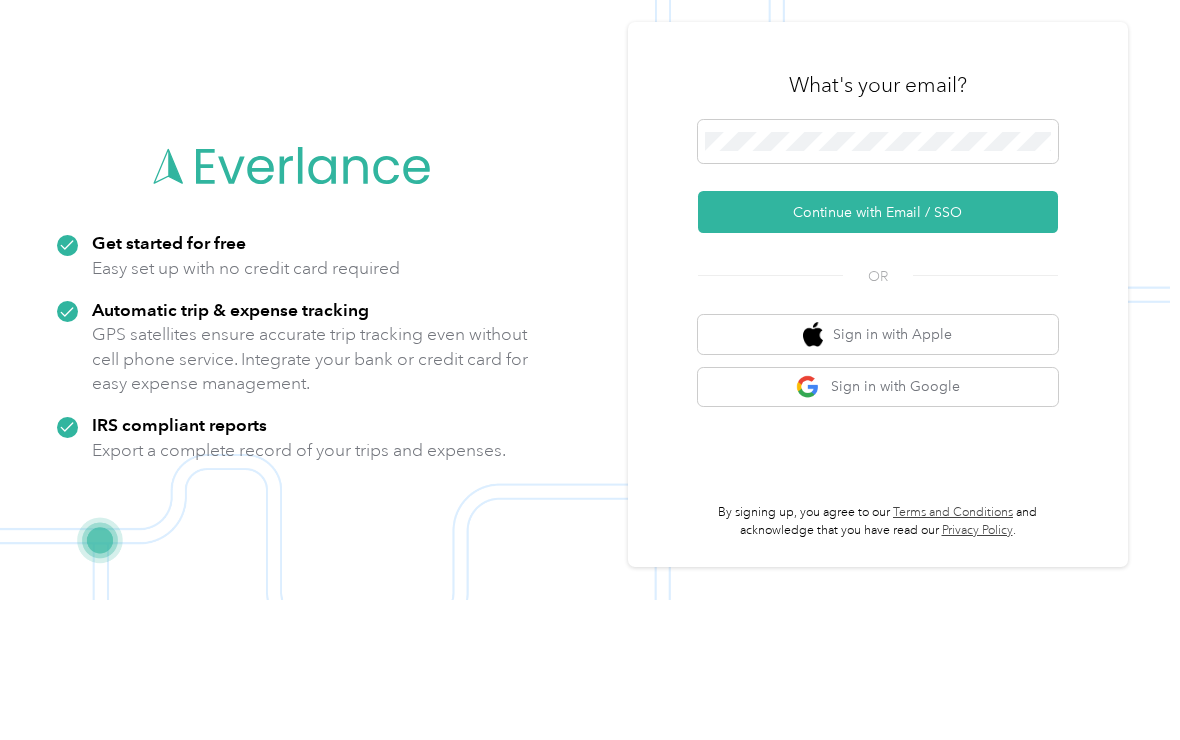 click on "Continue with Email / SSO" at bounding box center (878, 352) 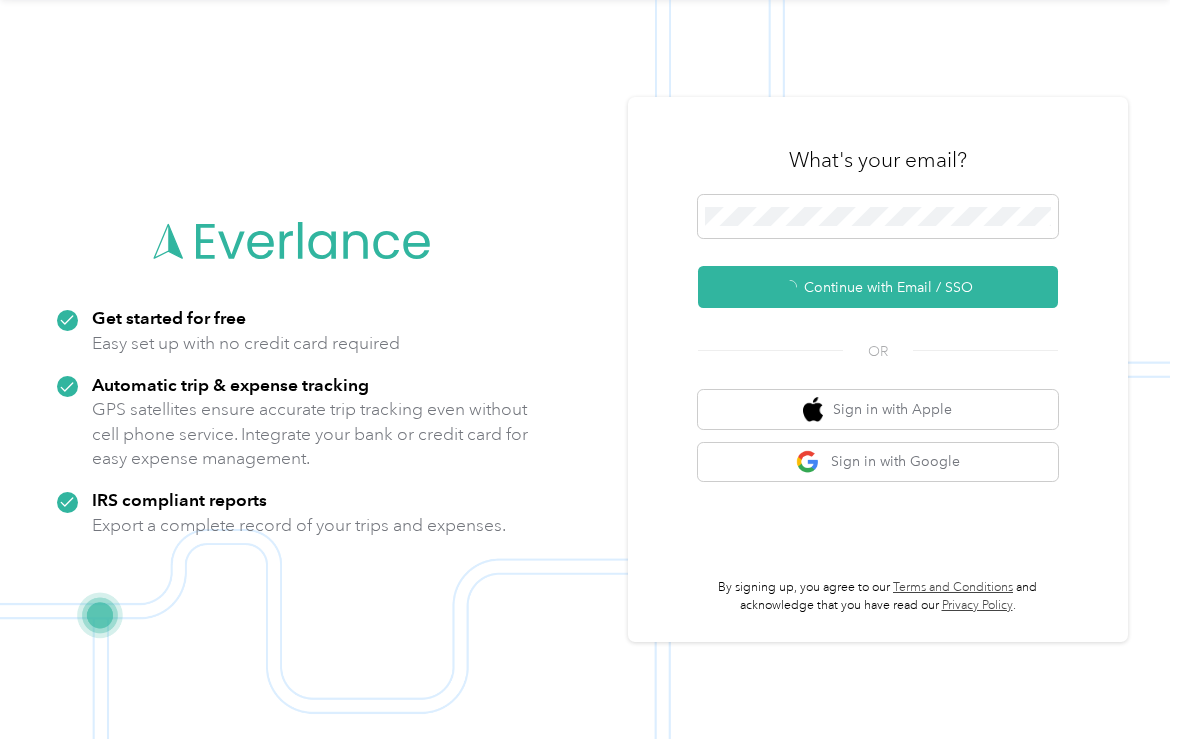 scroll, scrollTop: 5, scrollLeft: 0, axis: vertical 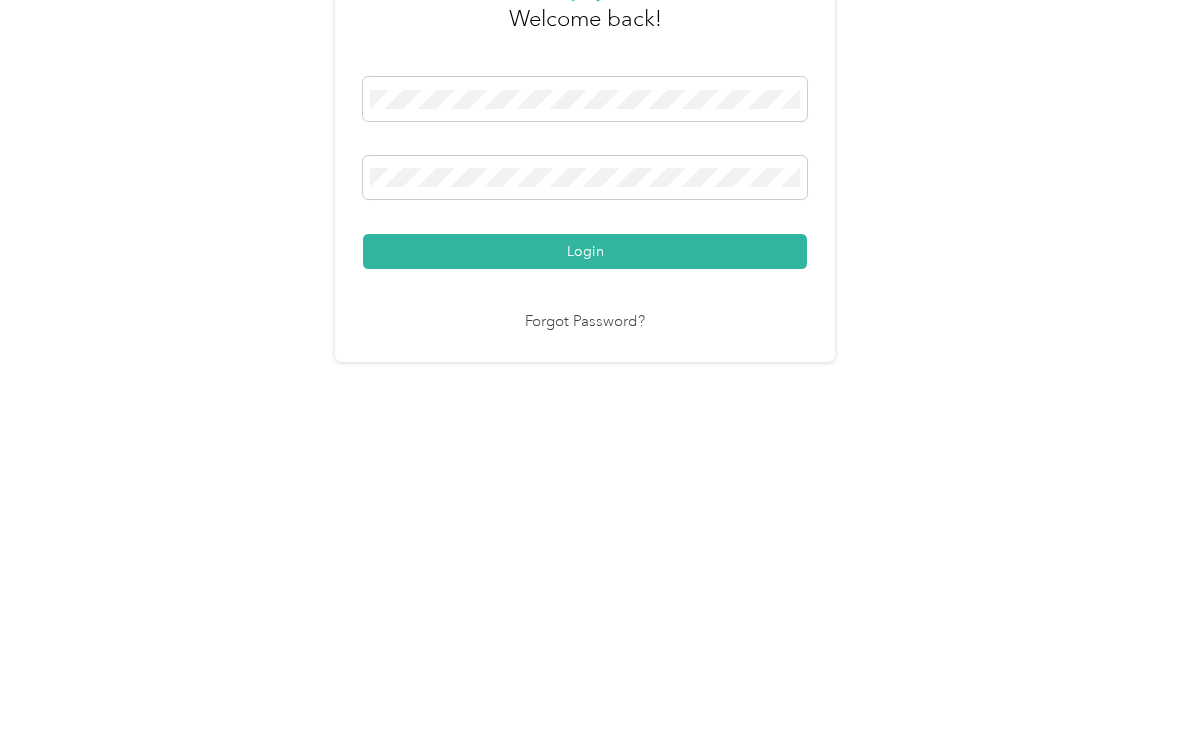 click on "Login" at bounding box center (585, 493) 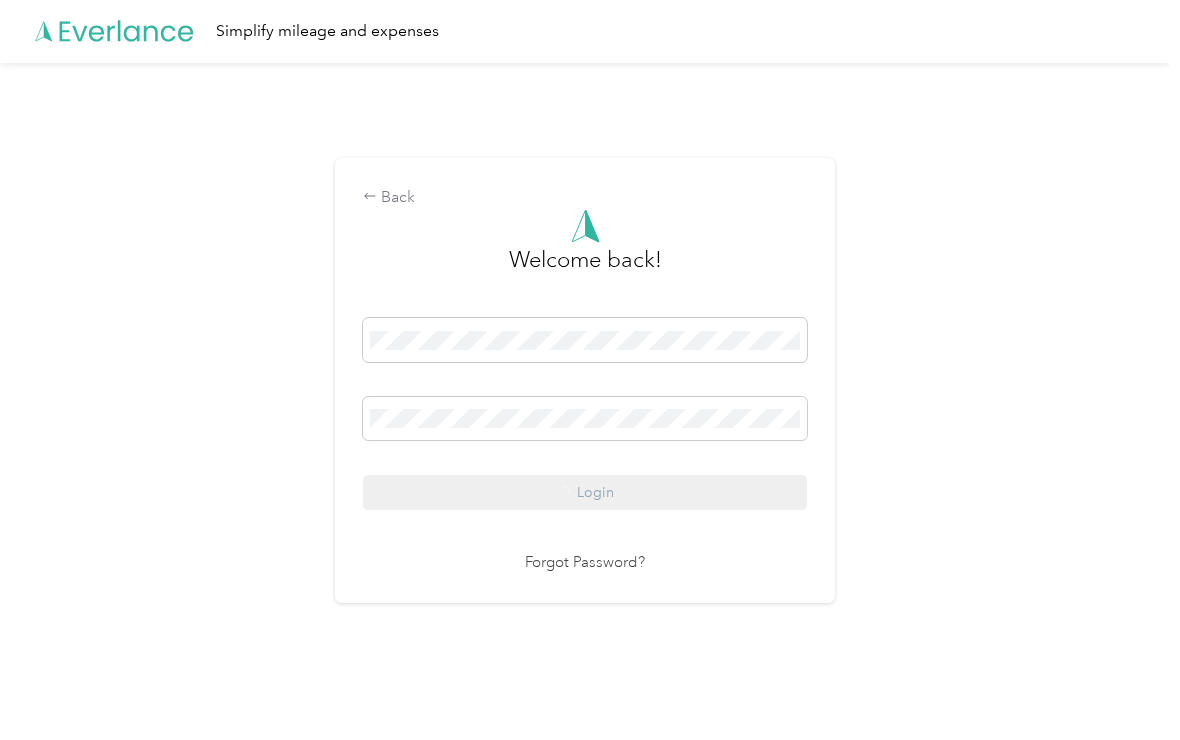 scroll, scrollTop: 6, scrollLeft: 0, axis: vertical 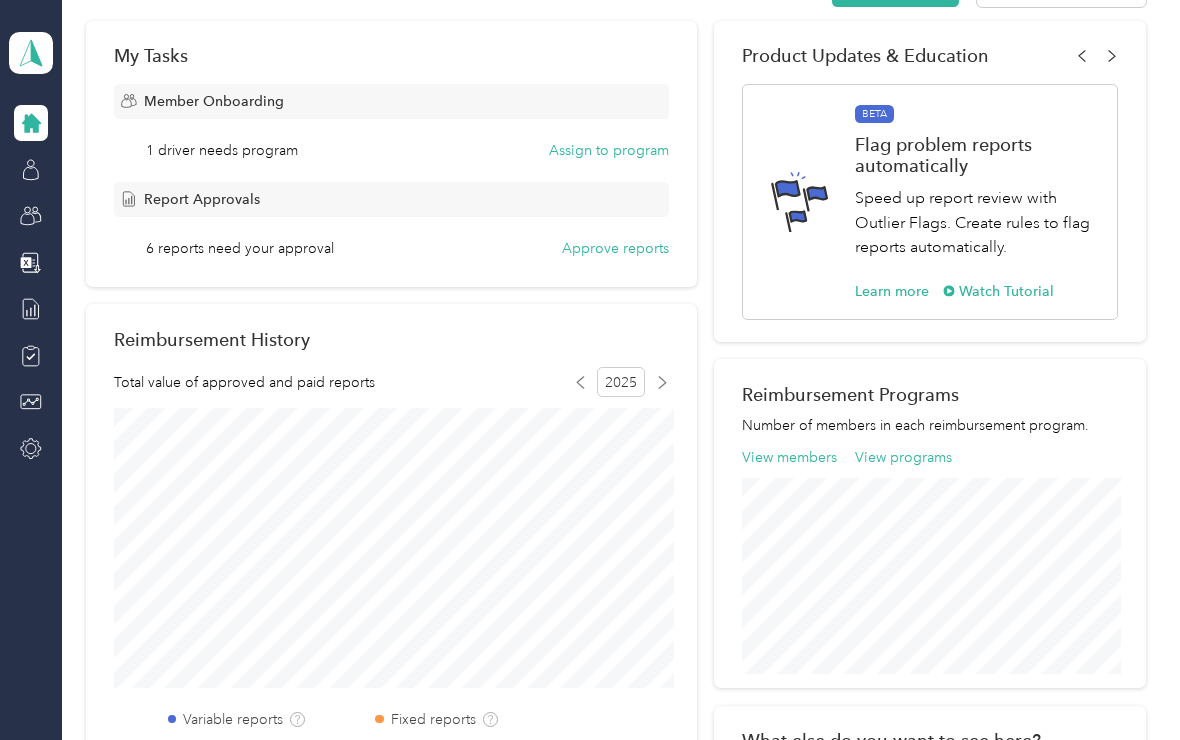 click on "Approve reports" at bounding box center (615, 248) 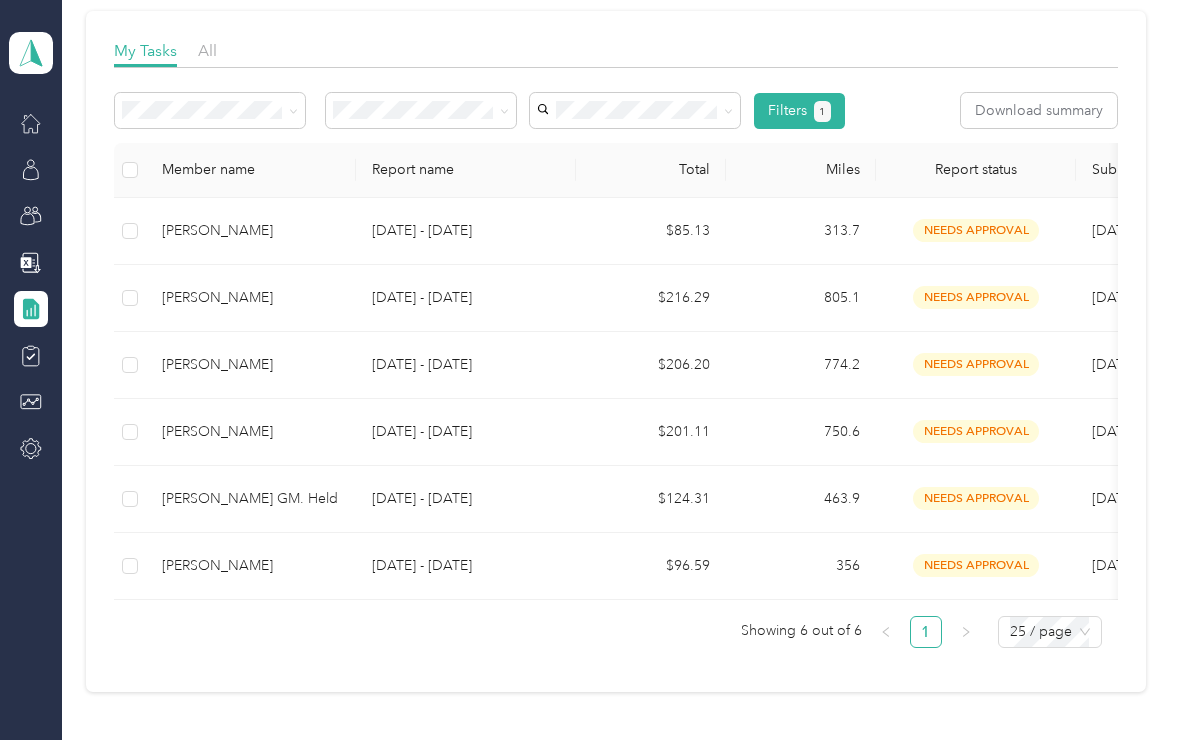 scroll, scrollTop: 279, scrollLeft: 0, axis: vertical 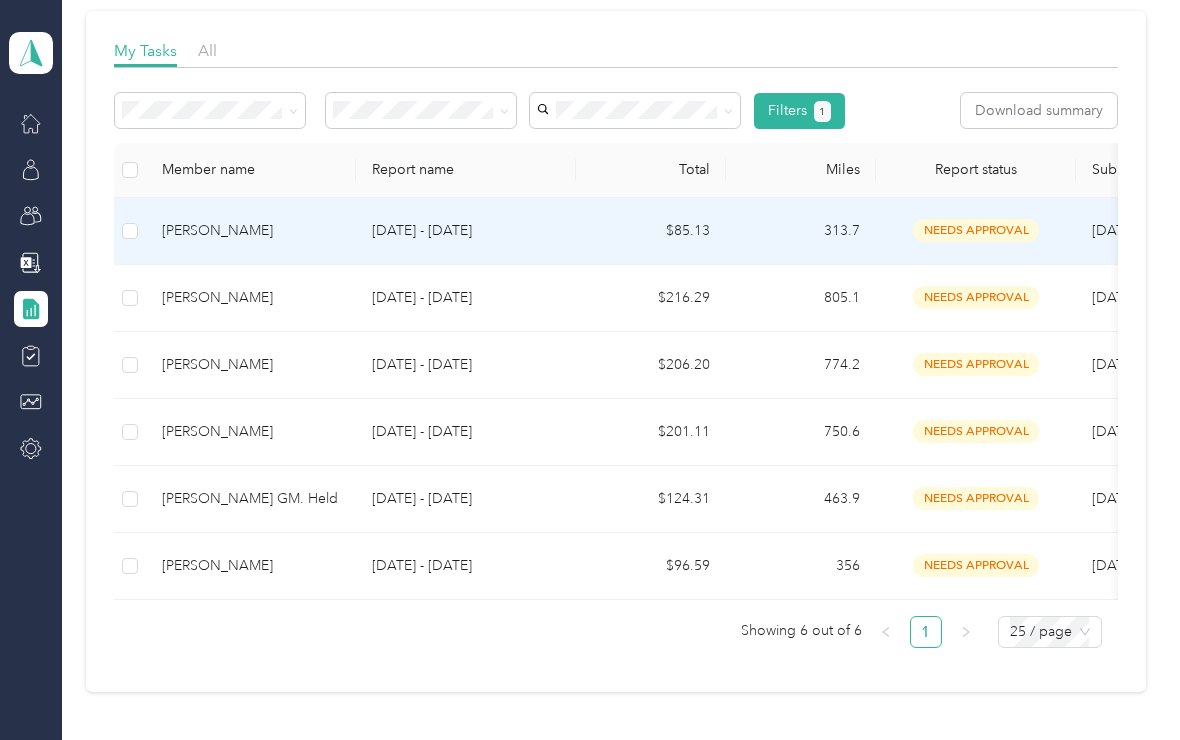 click on "$85.13" at bounding box center [651, 231] 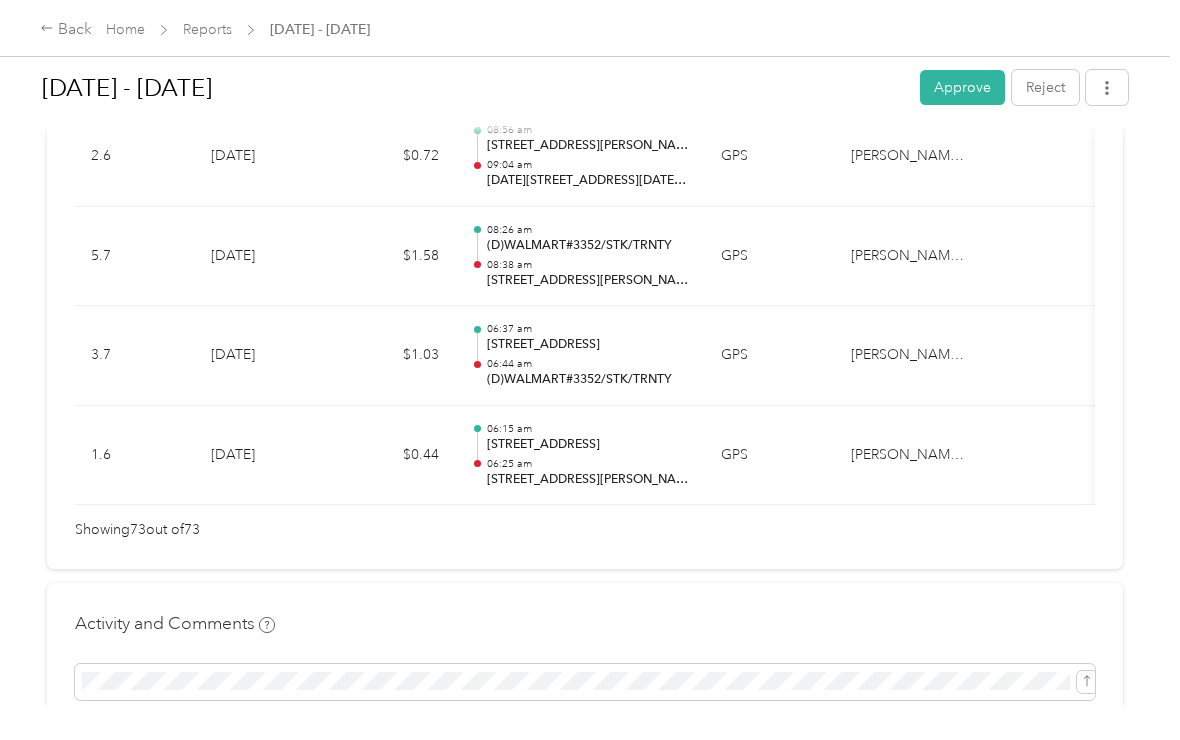 scroll, scrollTop: 7461, scrollLeft: 0, axis: vertical 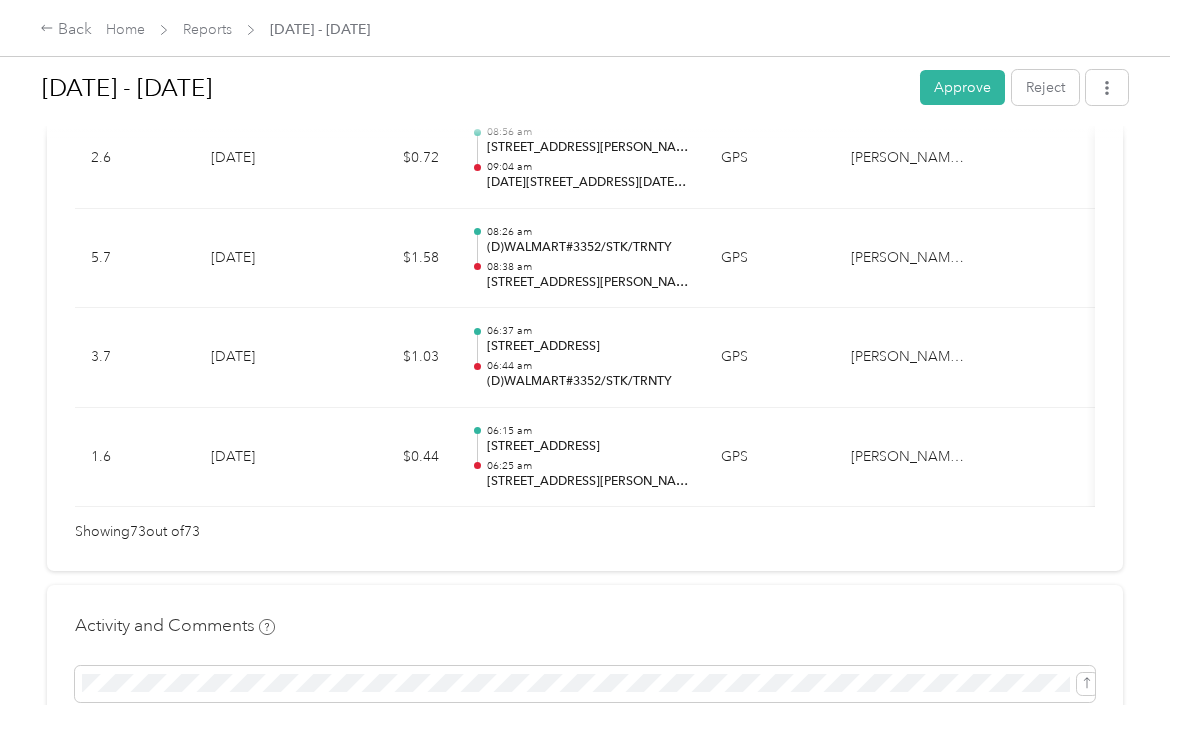 click on "Approve" at bounding box center [962, 87] 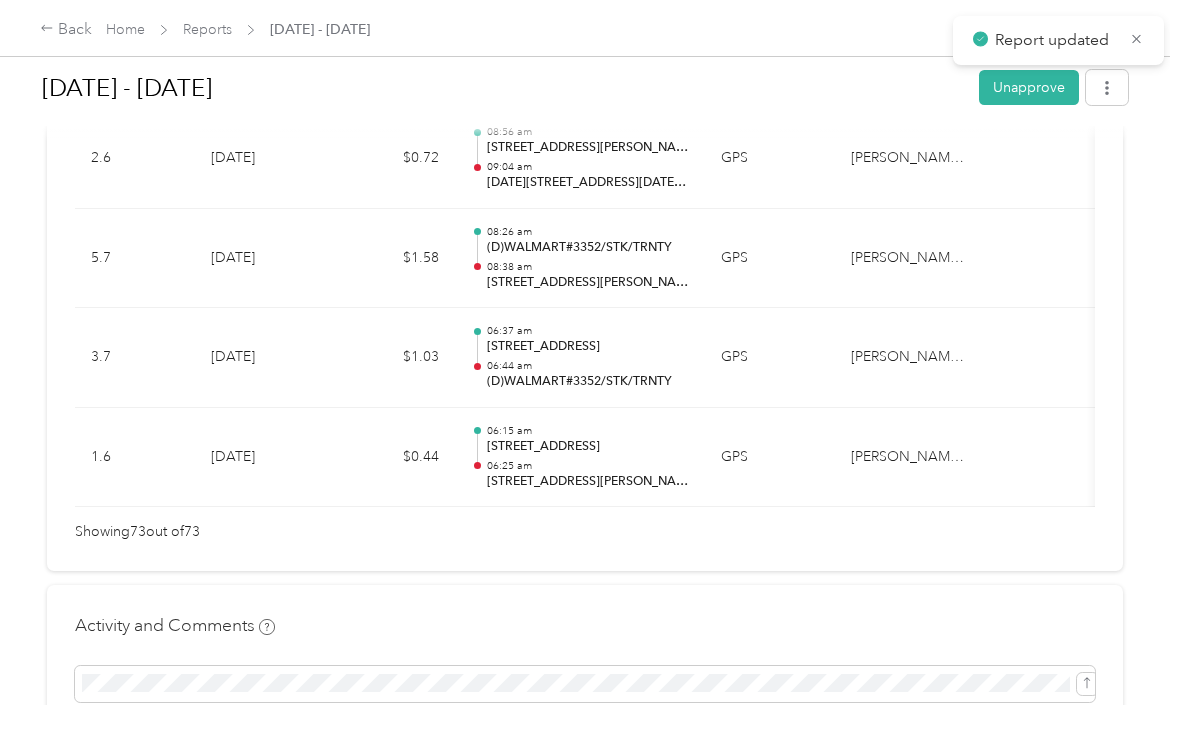 click on "Back" at bounding box center [66, 30] 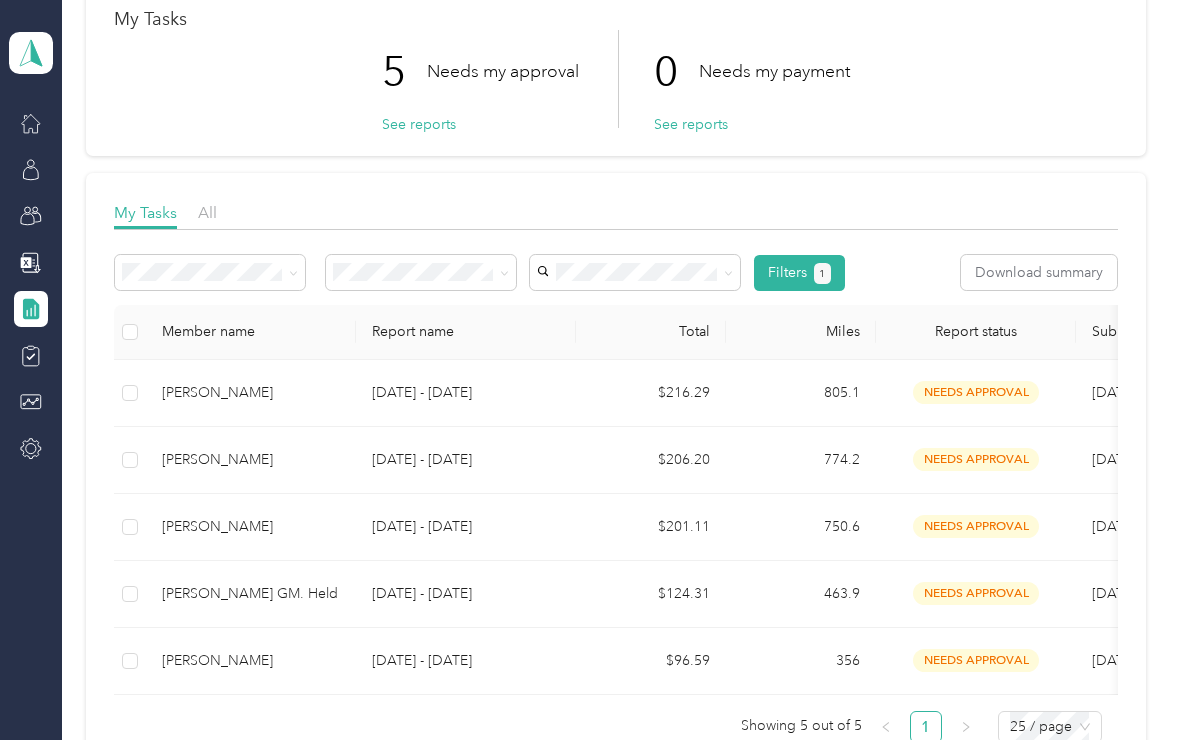 scroll, scrollTop: 117, scrollLeft: 0, axis: vertical 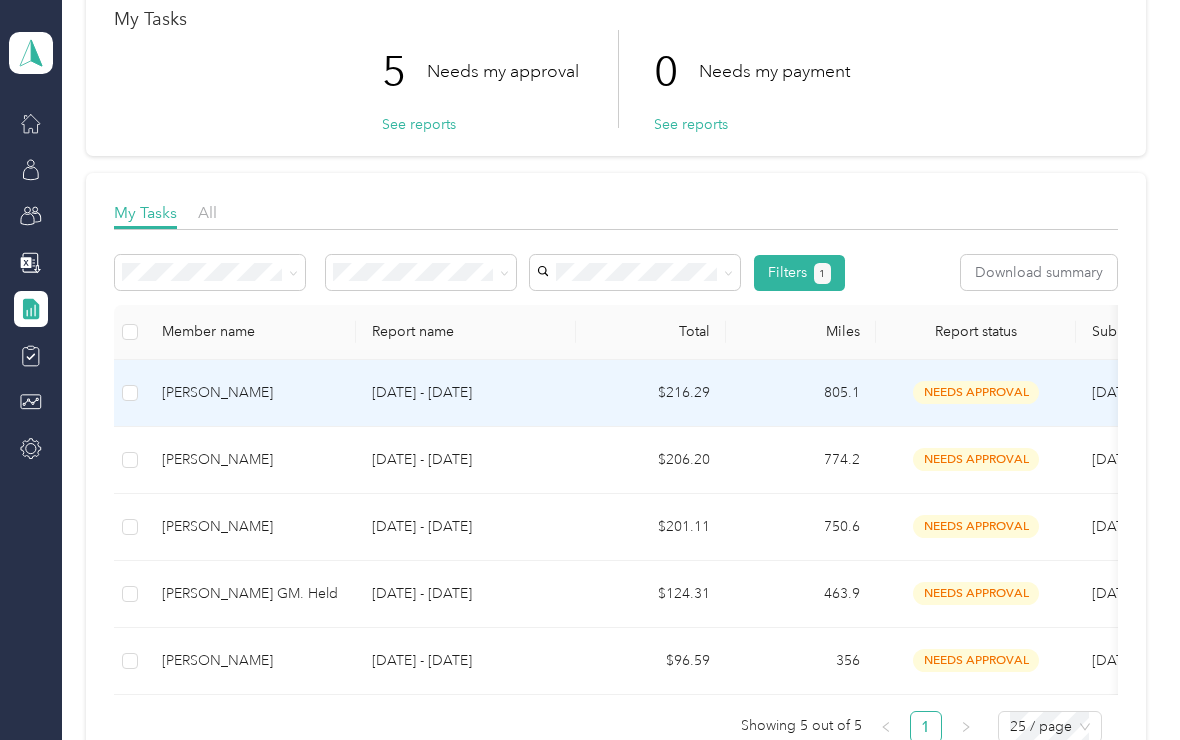 click on "[PERSON_NAME]" at bounding box center [251, 393] 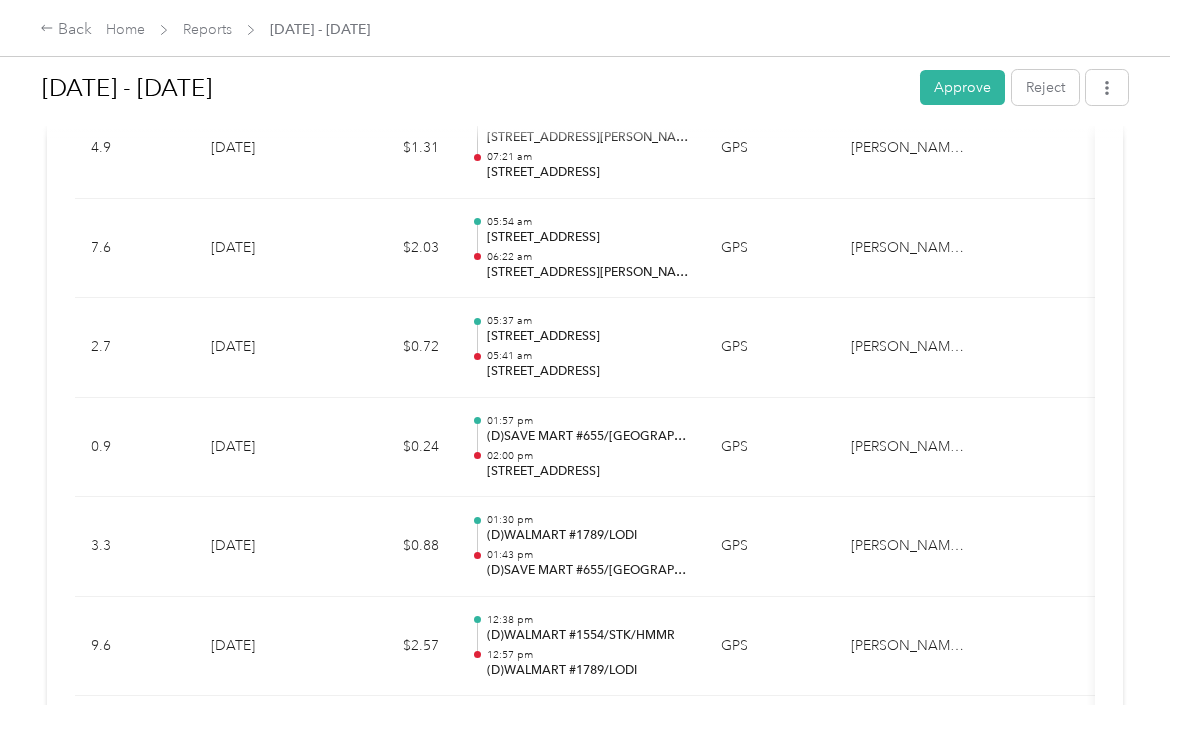 scroll, scrollTop: 3888, scrollLeft: 0, axis: vertical 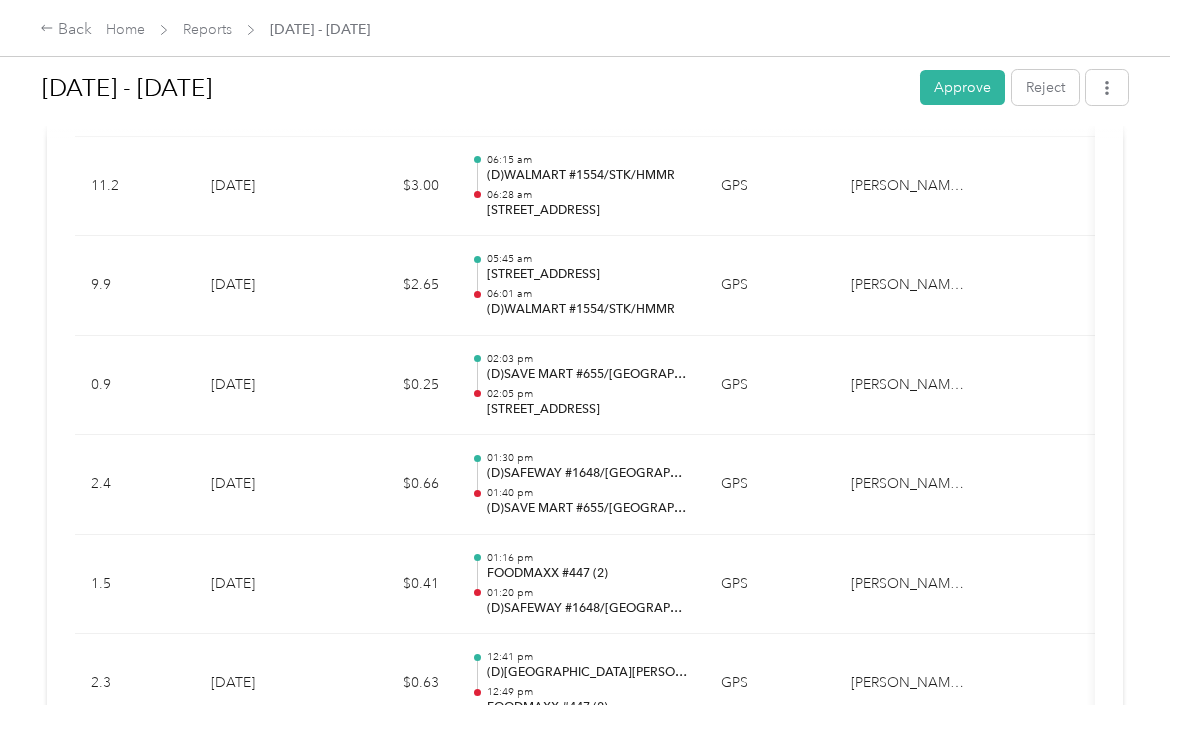 click on "Approve" at bounding box center (962, 87) 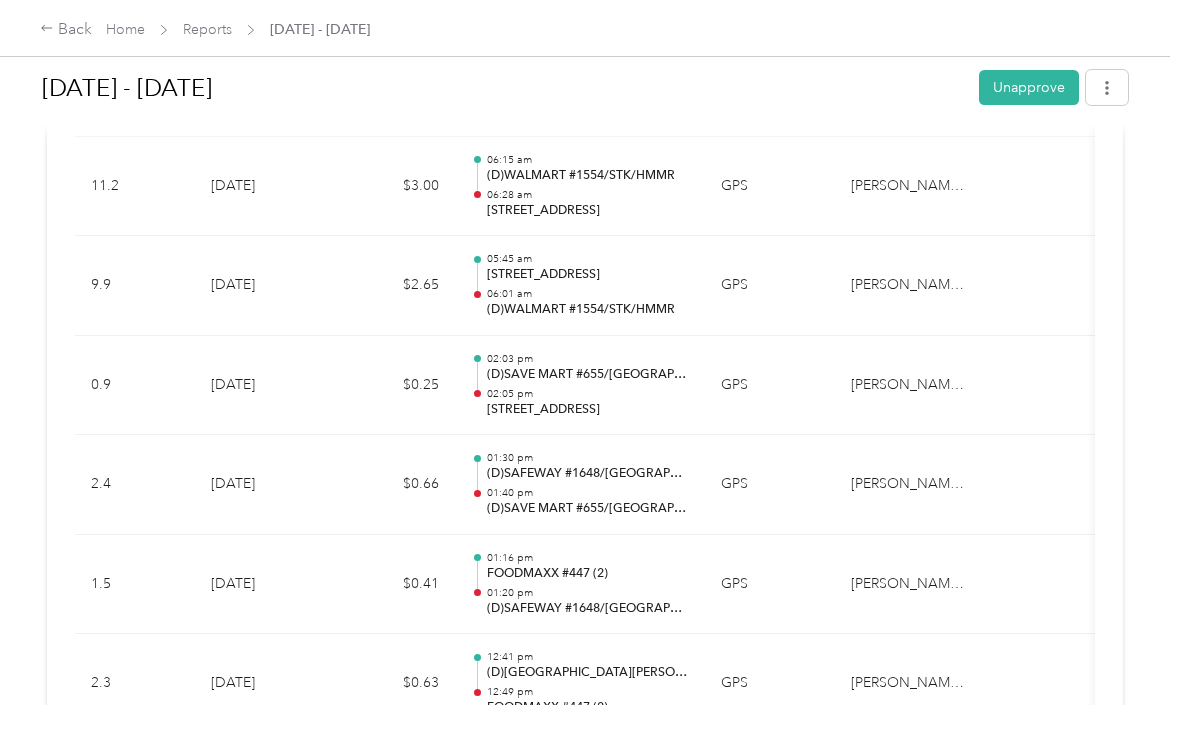 click 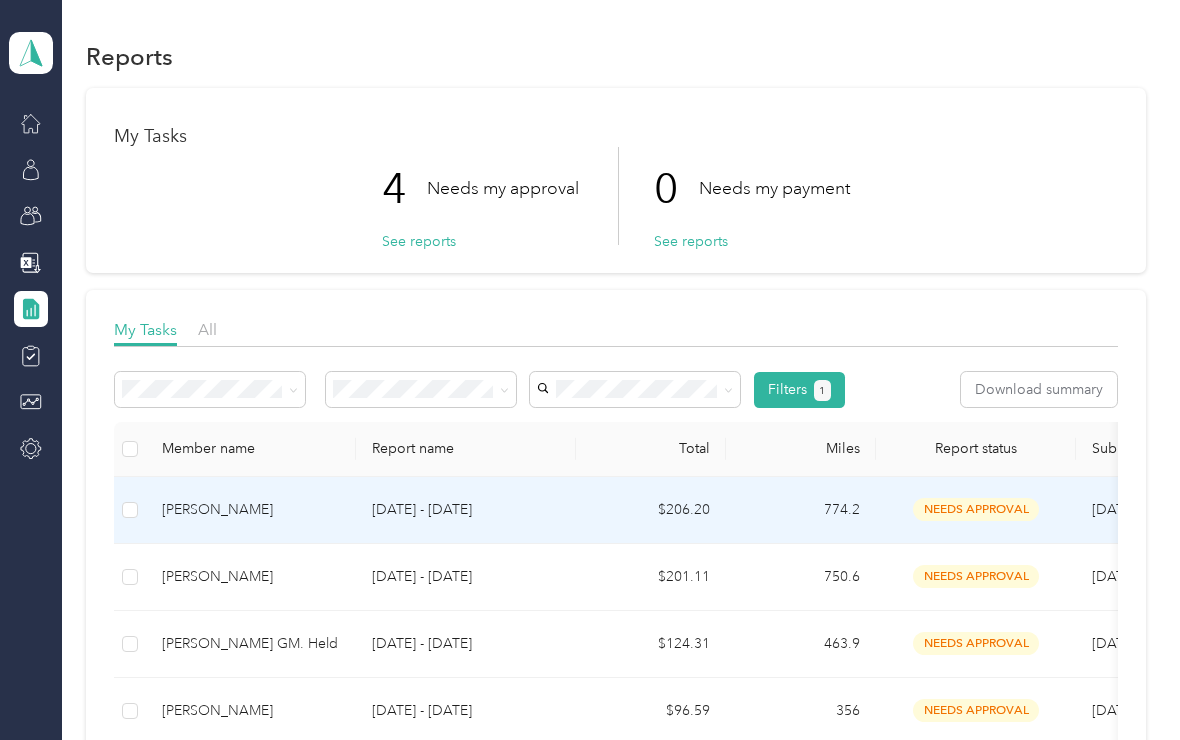 click on "[PERSON_NAME]" at bounding box center (251, 510) 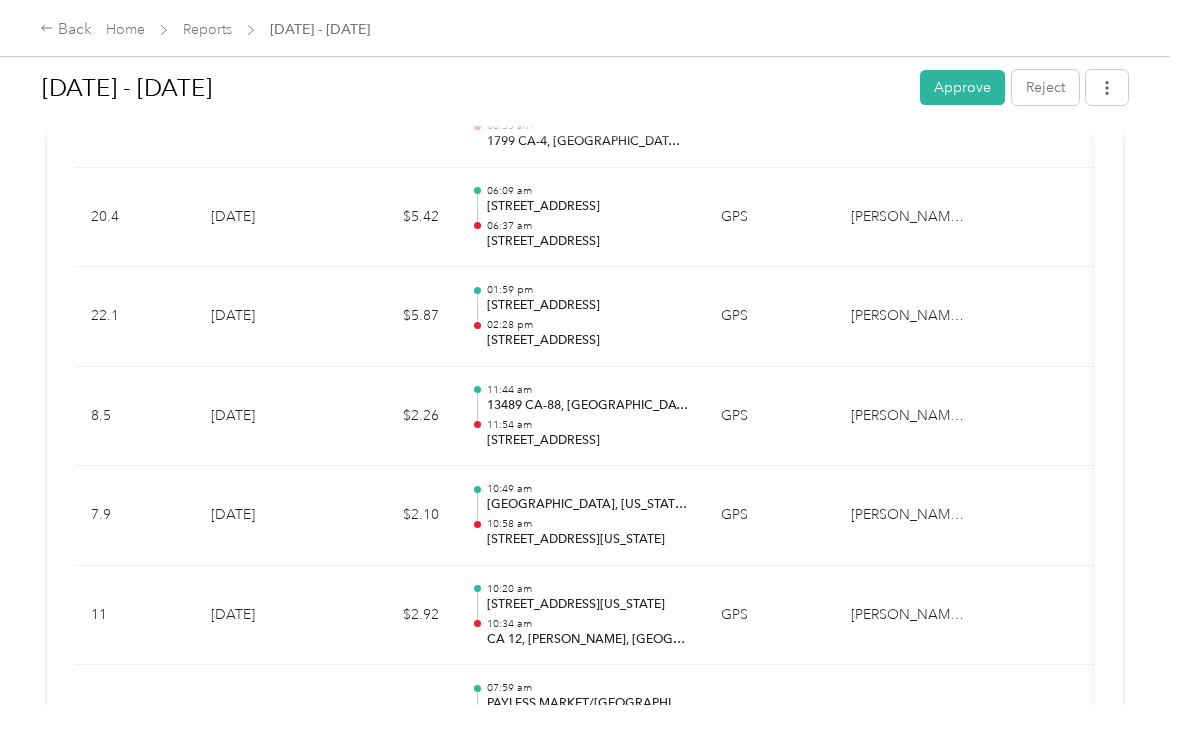 scroll, scrollTop: 5115, scrollLeft: 0, axis: vertical 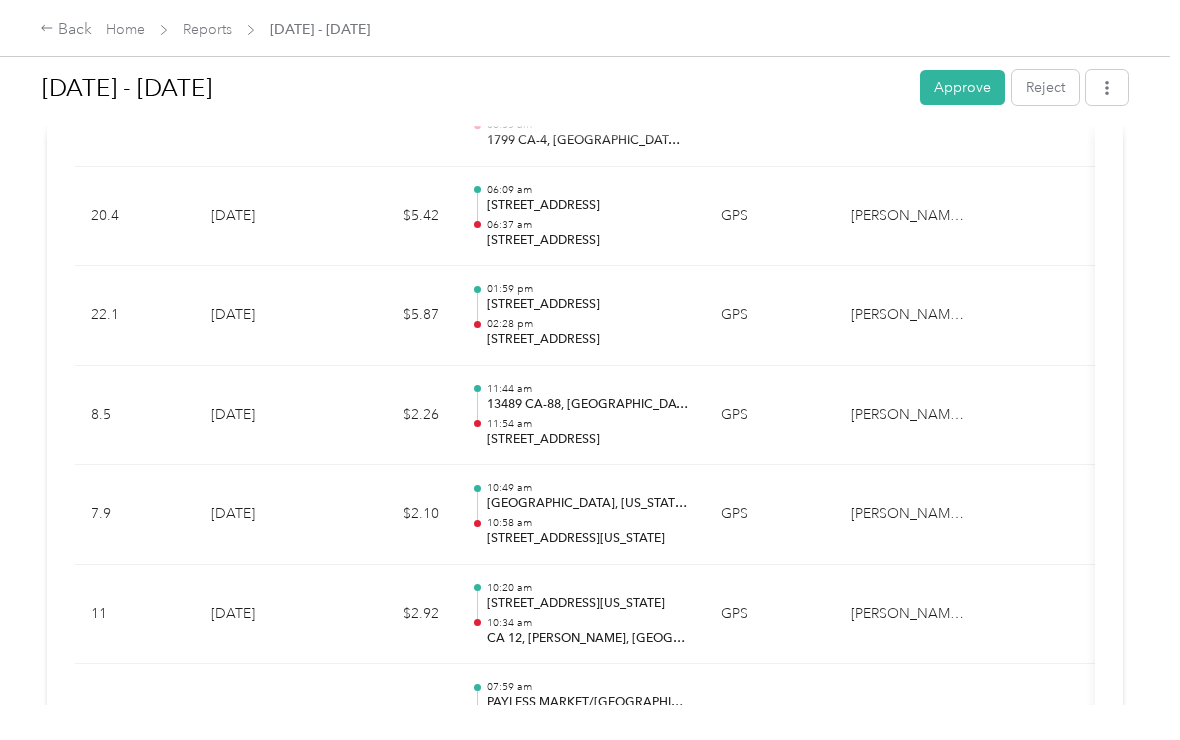 click on "Approve" at bounding box center (962, 87) 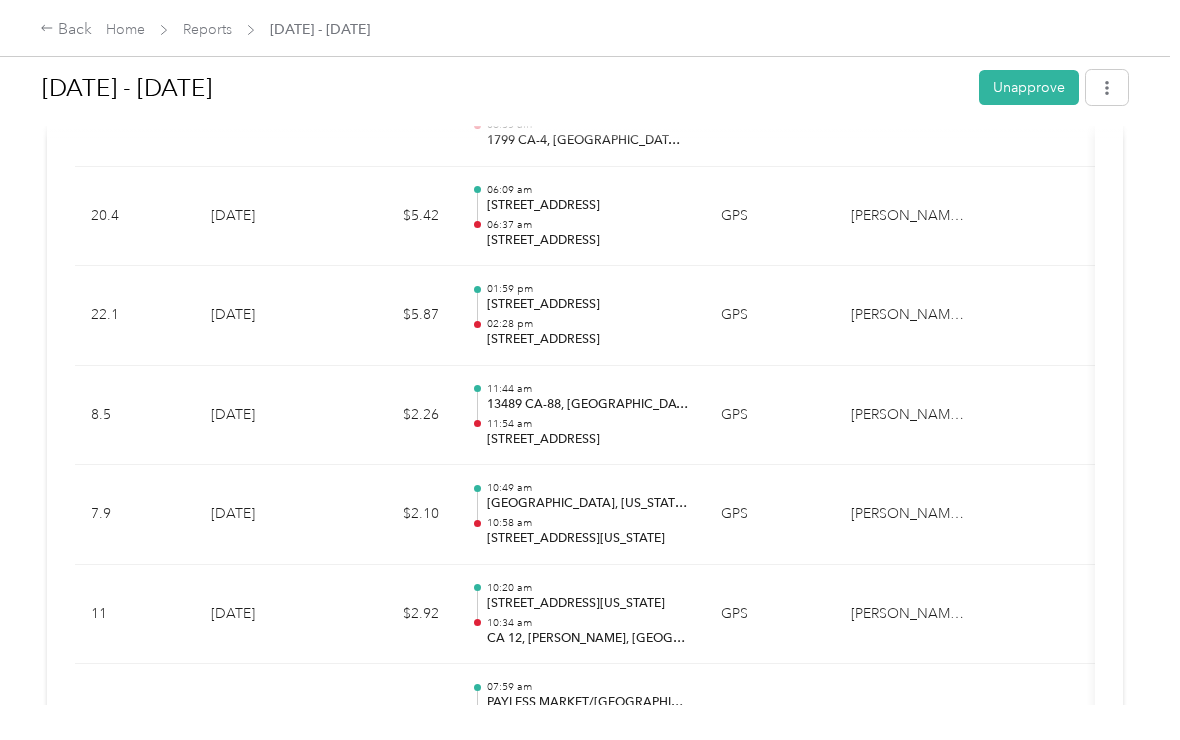 click 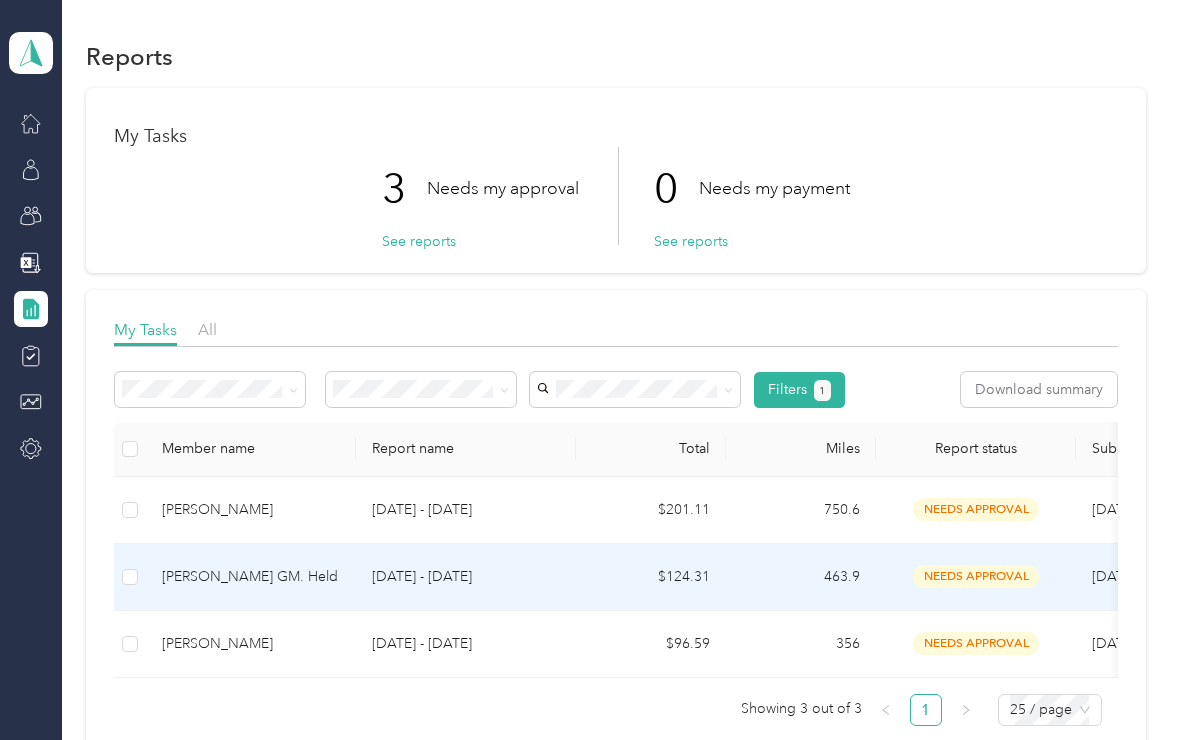 click on "[PERSON_NAME] GM. Held" at bounding box center [251, 577] 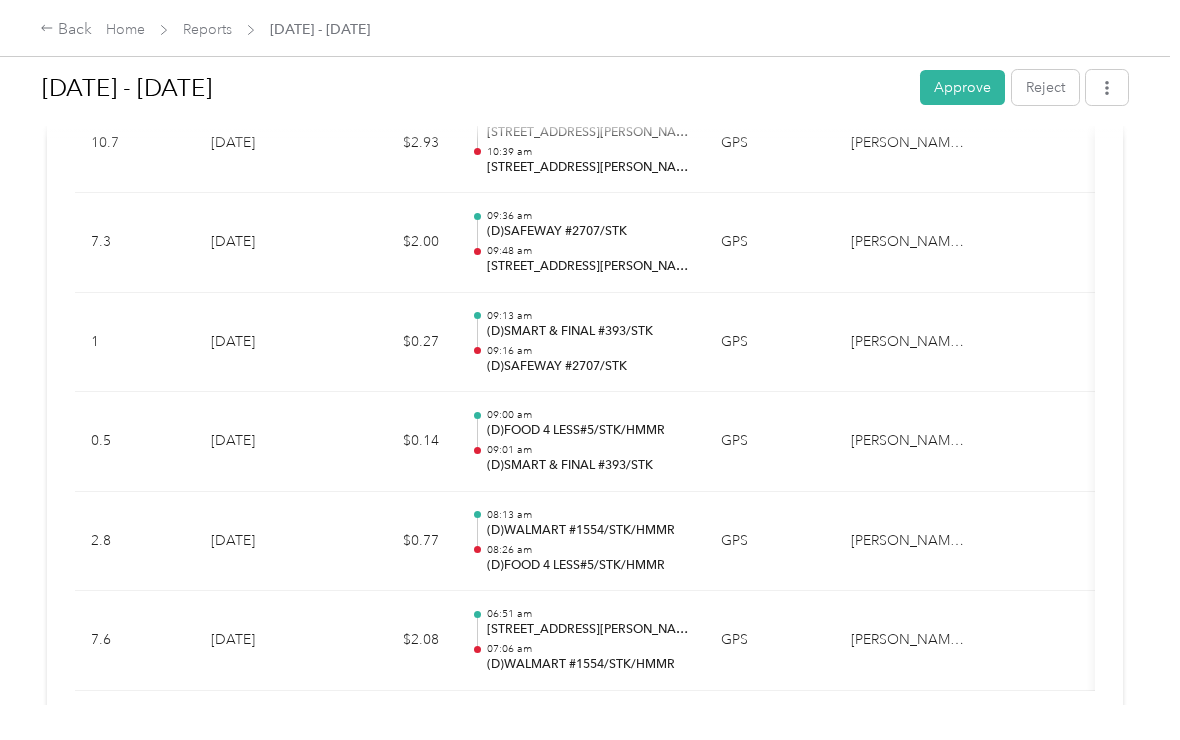 scroll, scrollTop: 6585, scrollLeft: 0, axis: vertical 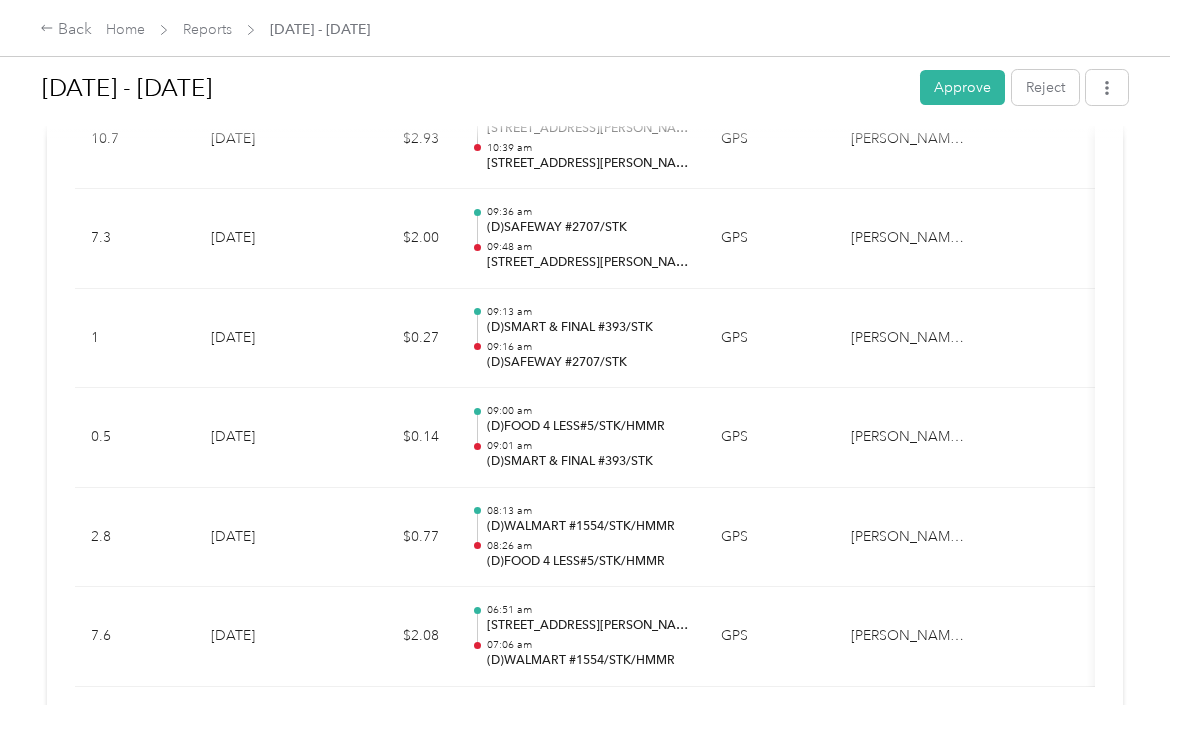 click on "Approve" at bounding box center [962, 87] 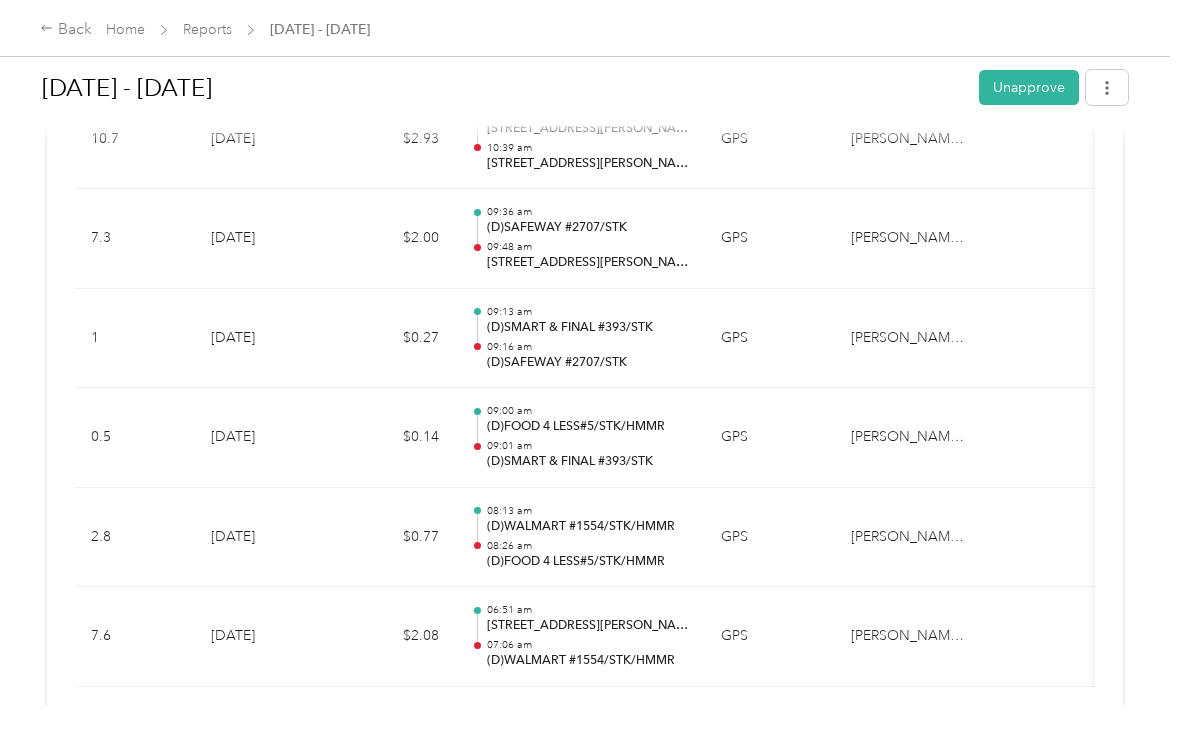 click on "Back" at bounding box center [66, 30] 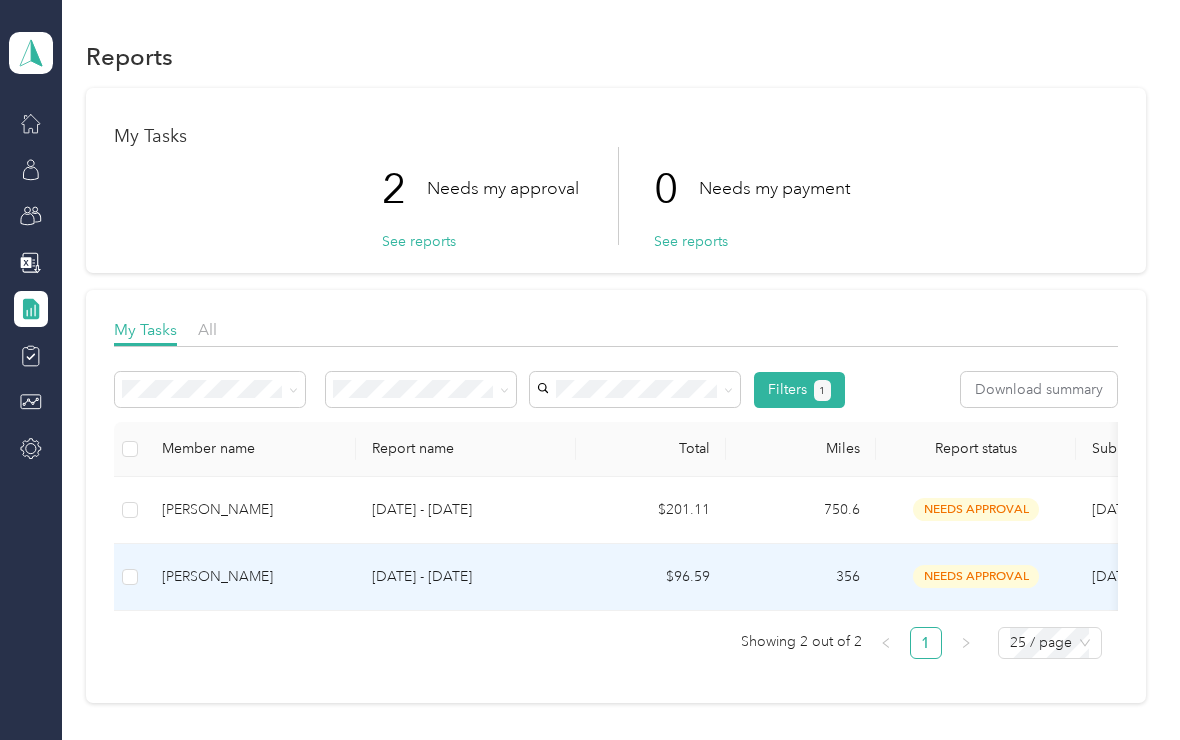 click on "[PERSON_NAME]" at bounding box center [251, 577] 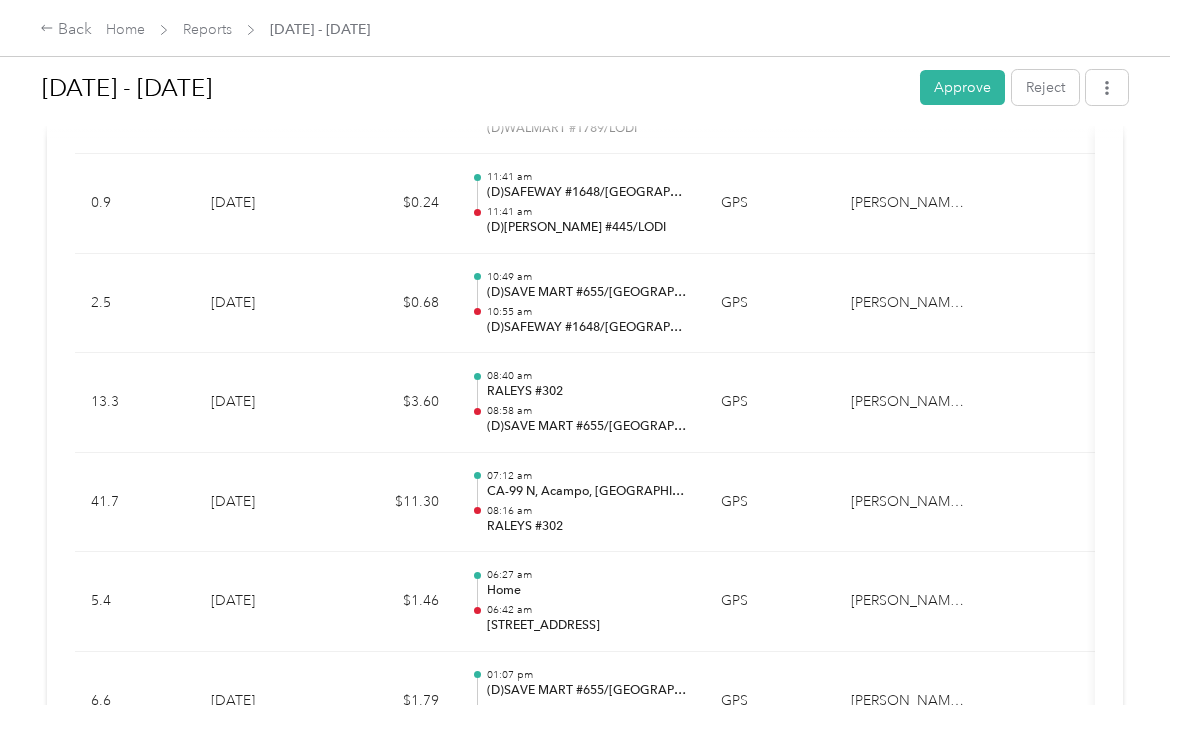 scroll, scrollTop: 4231, scrollLeft: 0, axis: vertical 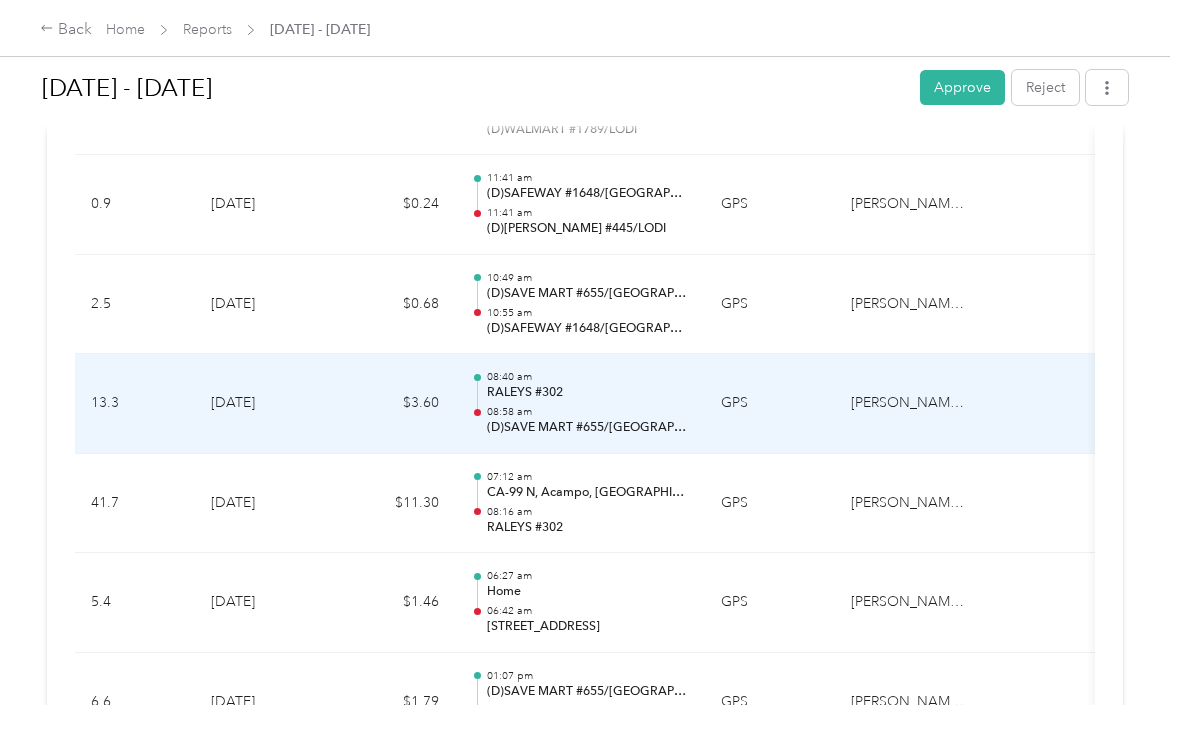 click on "13.3" at bounding box center [135, 404] 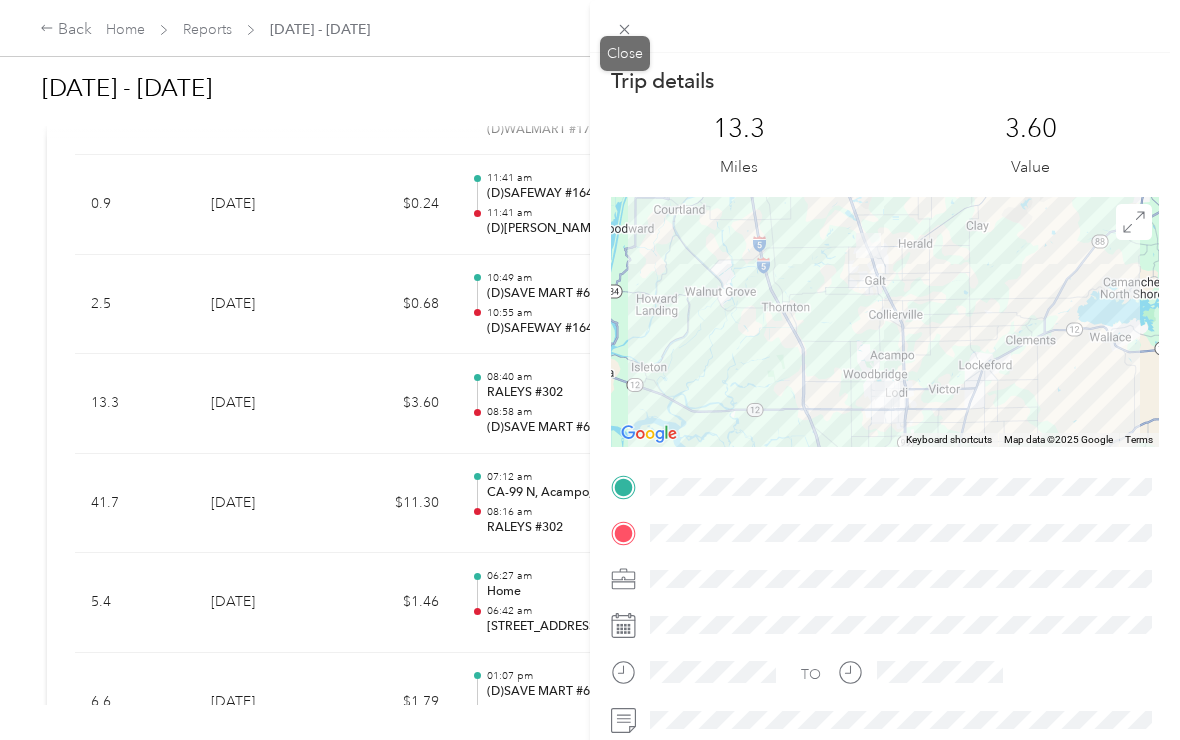 click 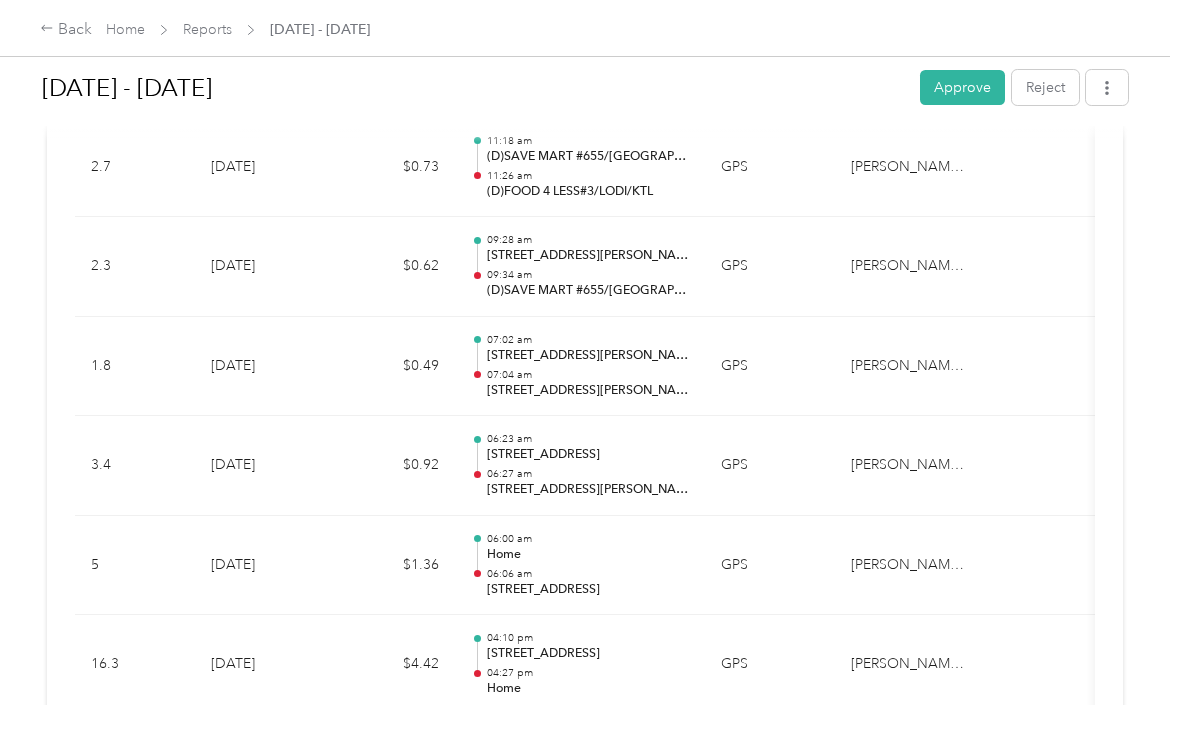 scroll, scrollTop: 5768, scrollLeft: 0, axis: vertical 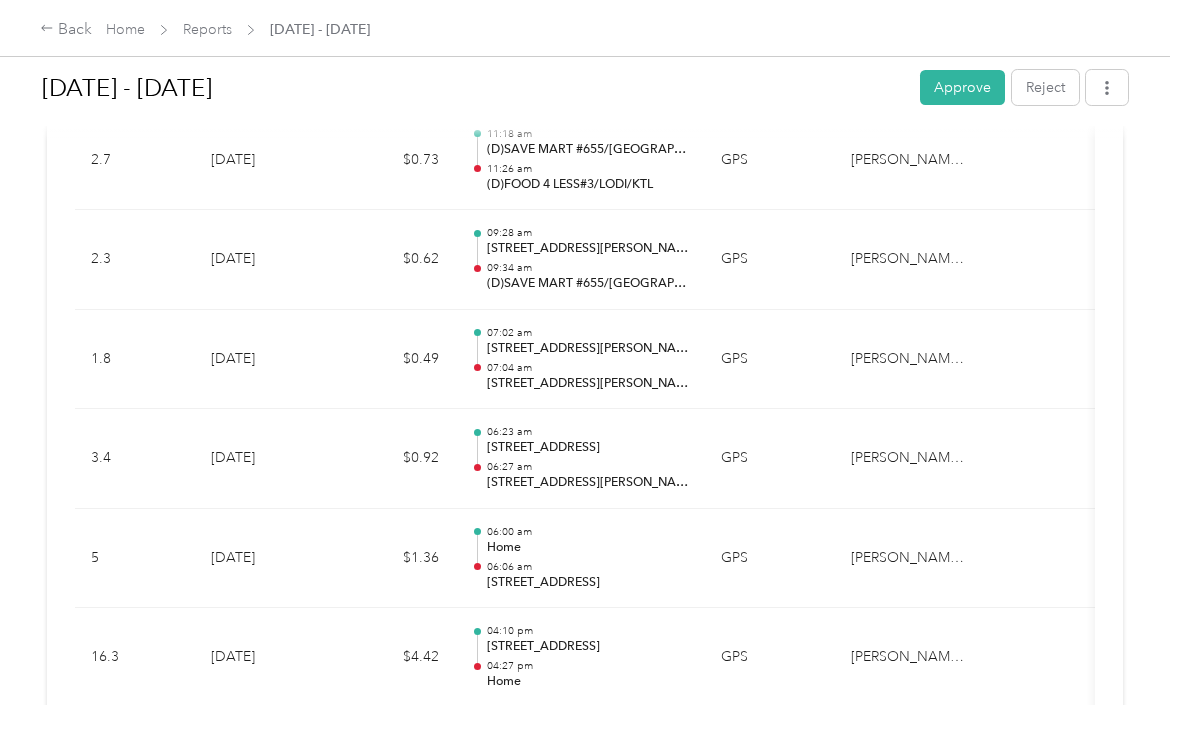 click on "5" at bounding box center (135, 559) 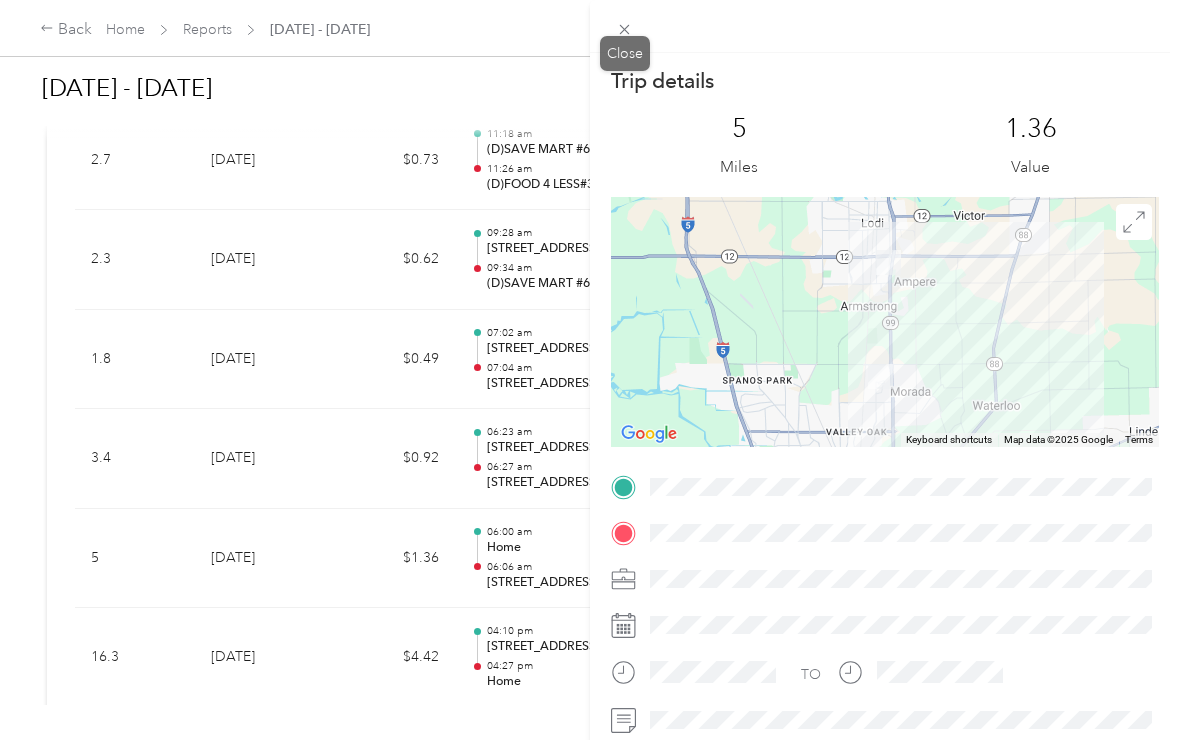 click at bounding box center (625, 29) 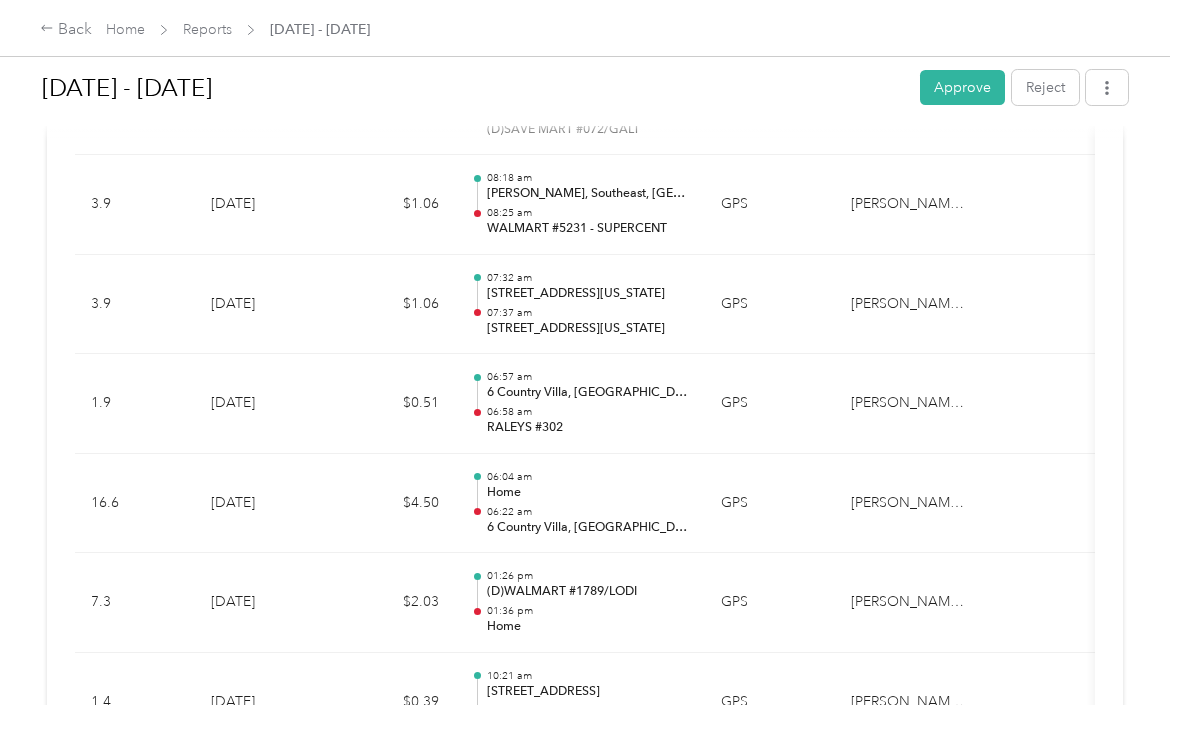 scroll, scrollTop: 6422, scrollLeft: 0, axis: vertical 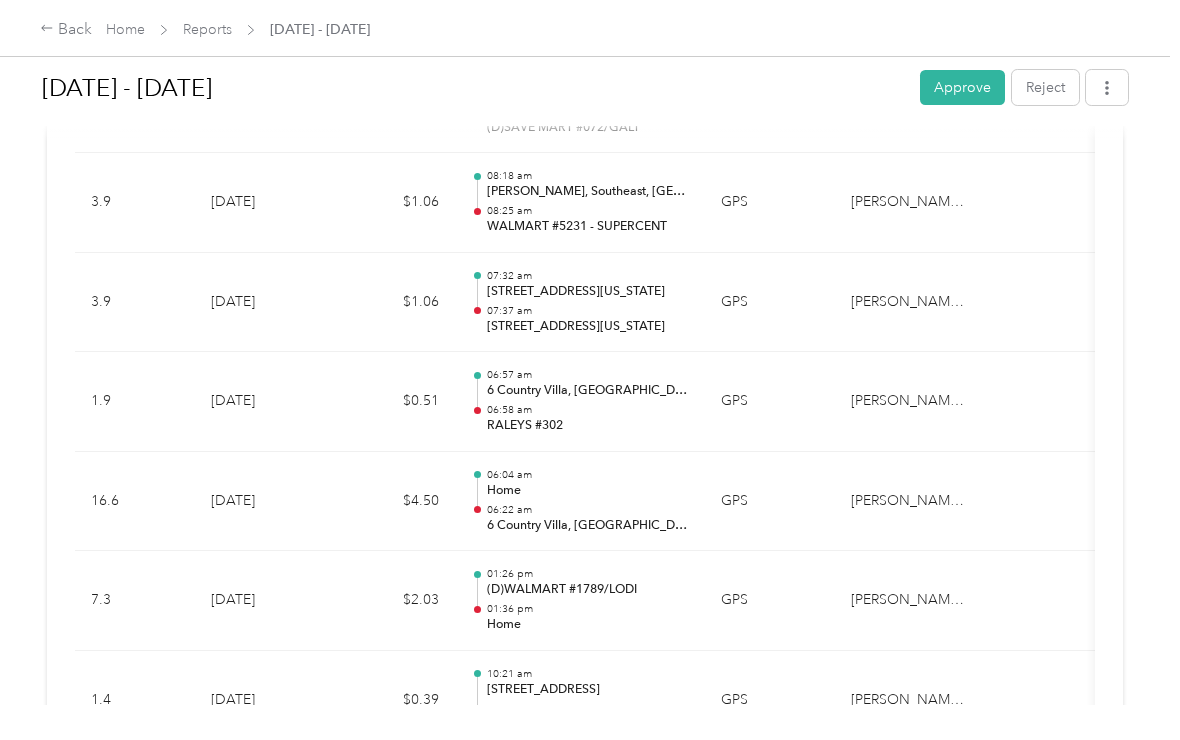 click on "RALEYS #302" at bounding box center [588, 426] 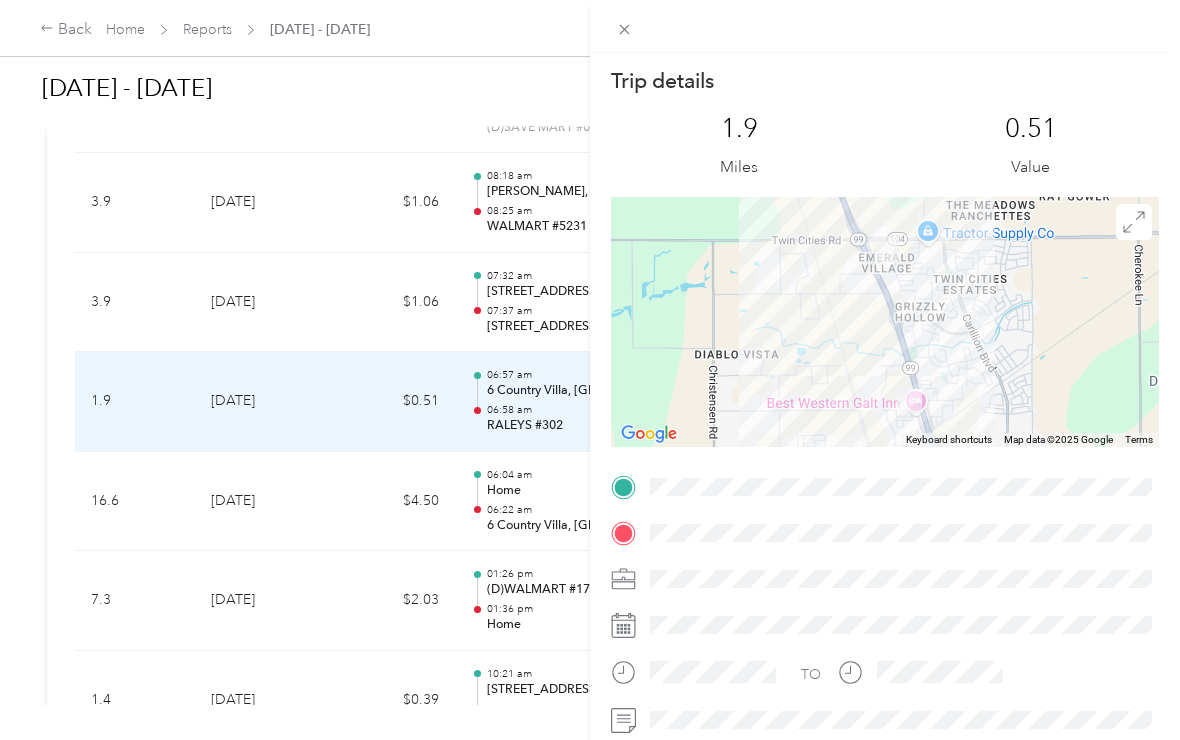 click on "Trip details This trip cannot be edited because it is either under review, approved, or paid. Contact your Team Manager to edit it. 1.9 Miles 0.51 Value  To navigate the map with touch gestures double-tap and hold your finger on the map, then drag the map. ← Move left → Move right ↑ Move up ↓ Move down + Zoom in - Zoom out Home Jump left by 75% End Jump right by 75% Page Up Jump up by 75% Page Down Jump down by 75% Keyboard shortcuts Map Data Map data ©2025 Google Map data ©2025 Google 1 km  Click to toggle between metric and imperial units Terms Report a map error TO" at bounding box center [885, 423] 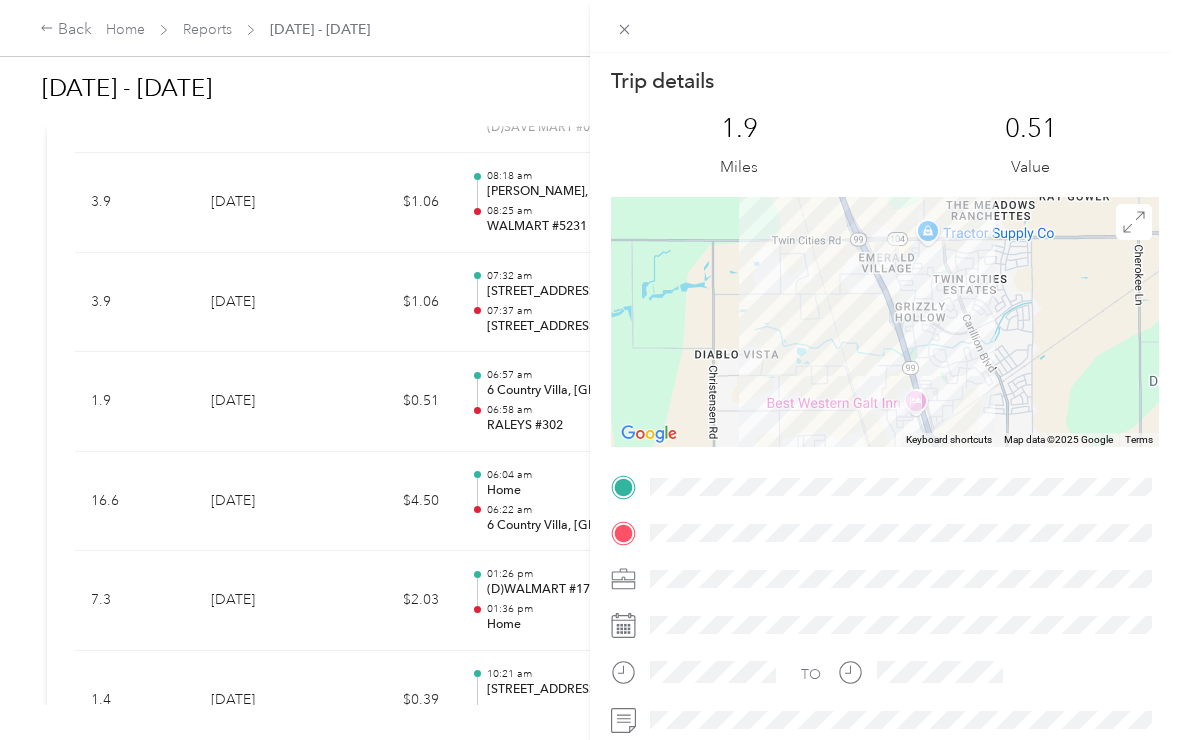 click on "Trip details This trip cannot be edited because it is either under review, approved, or paid. Contact your Team Manager to edit it. 1.9 Miles 0.51 Value  To navigate the map with touch gestures double-tap and hold your finger on the map, then drag the map. ← Move left → Move right ↑ Move up ↓ Move down + Zoom in - Zoom out Home Jump left by 75% End Jump right by 75% Page Up Jump up by 75% Page Down Jump down by 75% Keyboard shortcuts Map Data Map data ©2025 Google Map data ©2025 Google 1 km  Click to toggle between metric and imperial units Terms Report a map error TO" at bounding box center [590, 370] 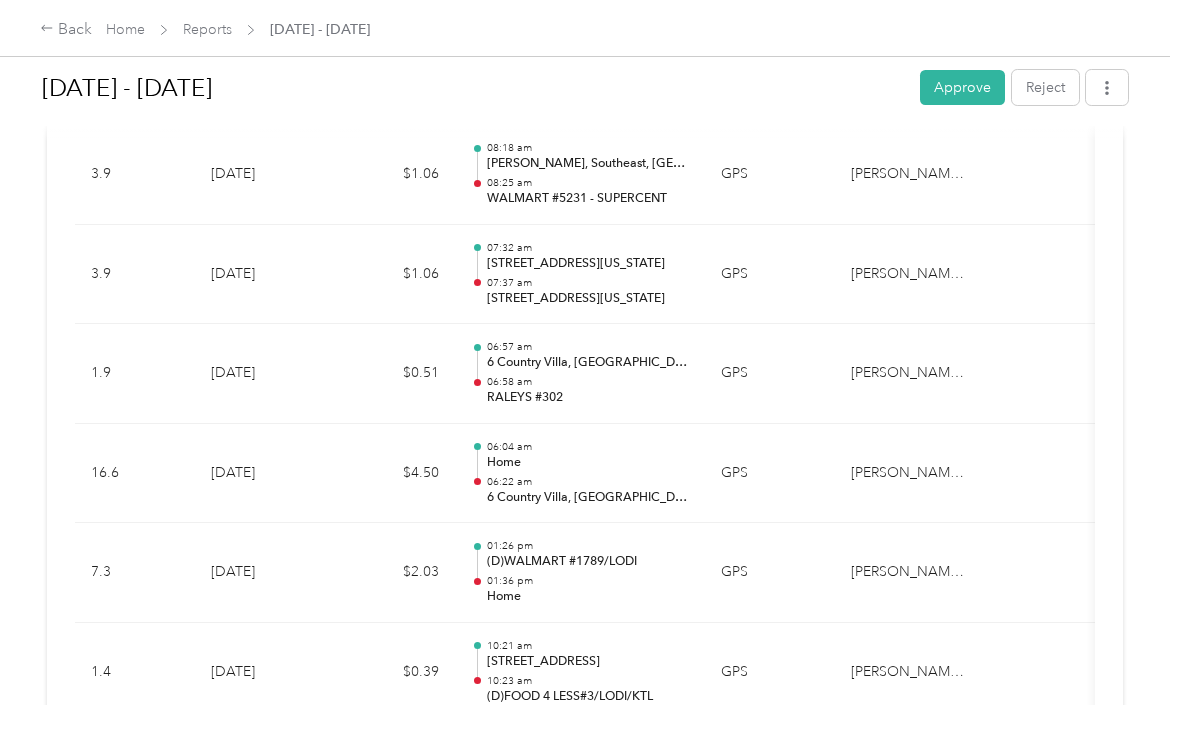scroll, scrollTop: 6467, scrollLeft: 0, axis: vertical 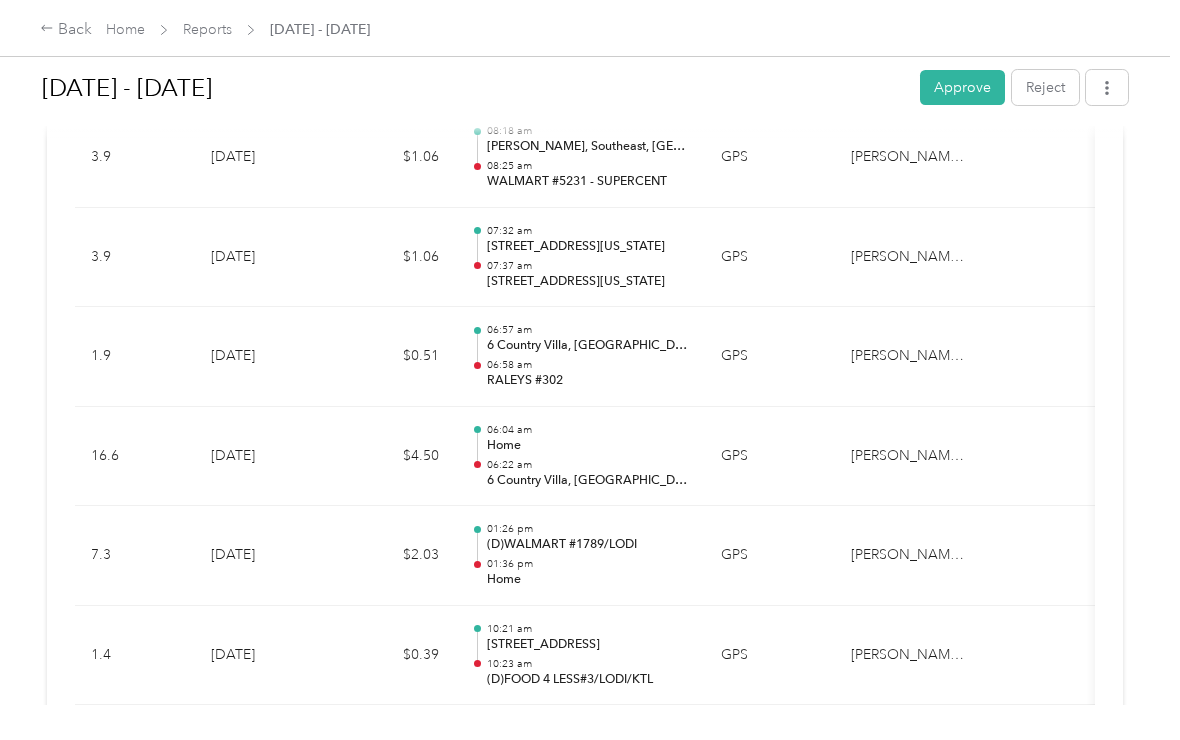 click on "Approve" at bounding box center (962, 87) 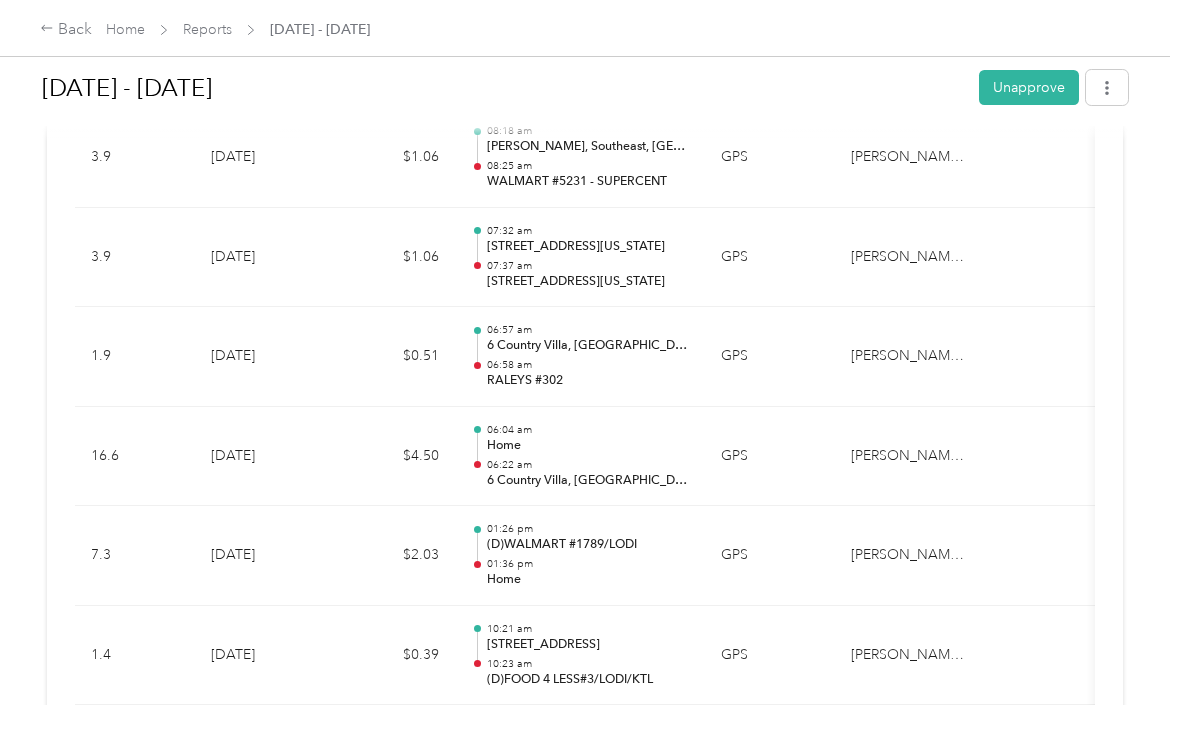 click on "Back" at bounding box center [66, 30] 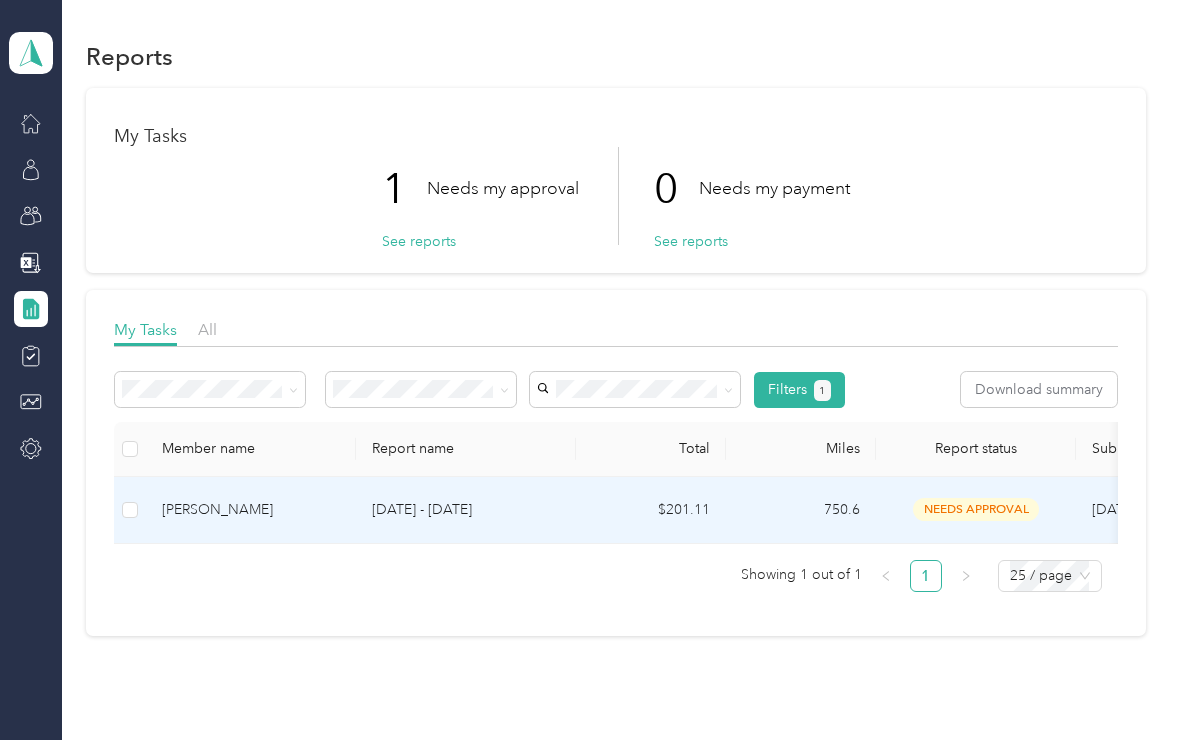 click on "[DATE] - [DATE]" at bounding box center [466, 510] 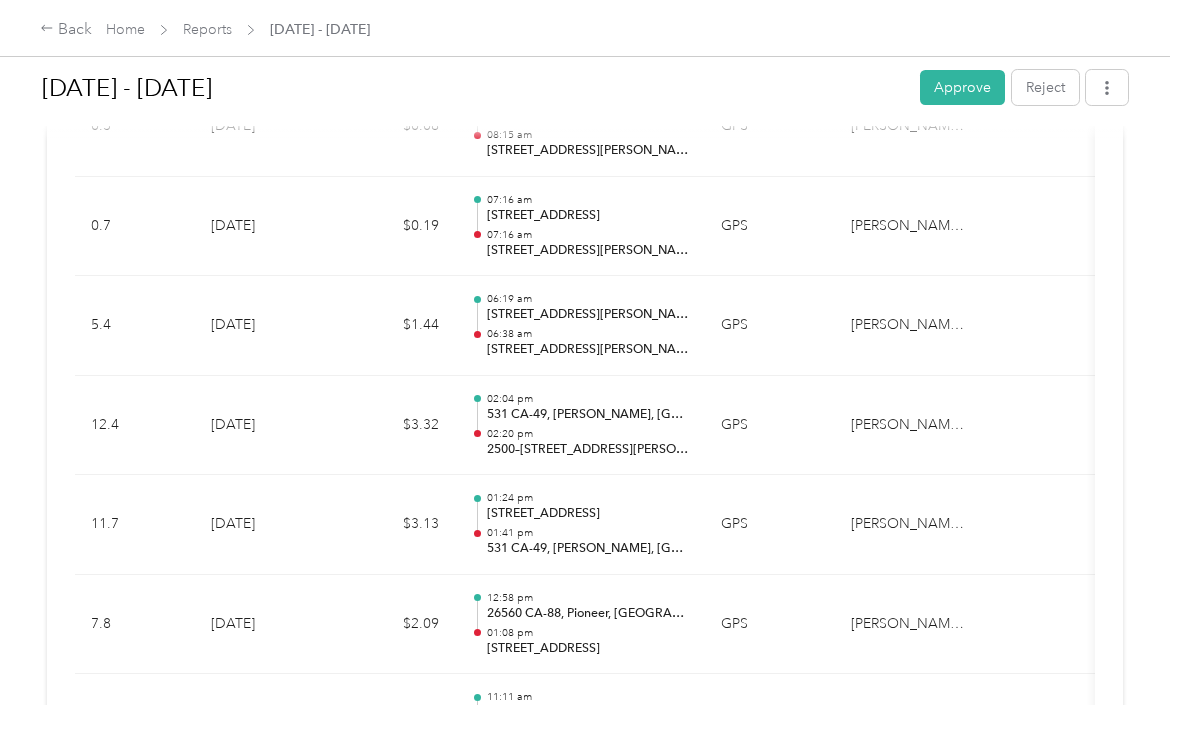 scroll, scrollTop: 1133, scrollLeft: 0, axis: vertical 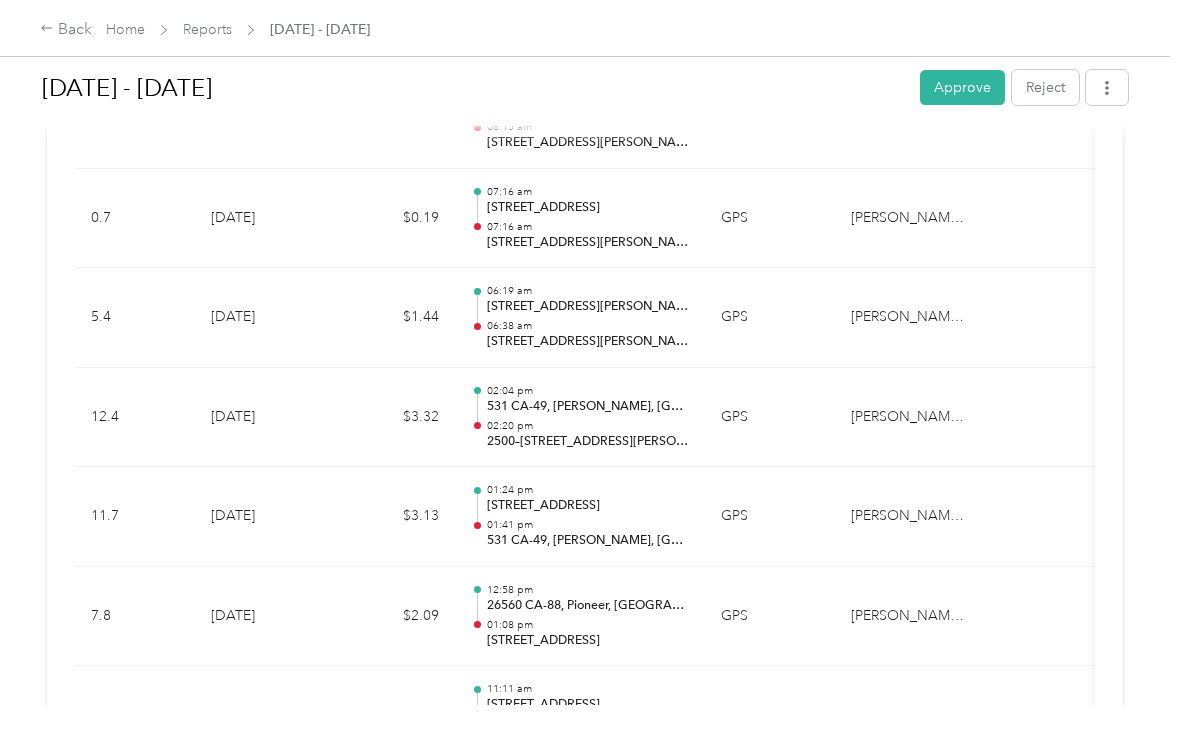 click on "GPS" at bounding box center (770, 318) 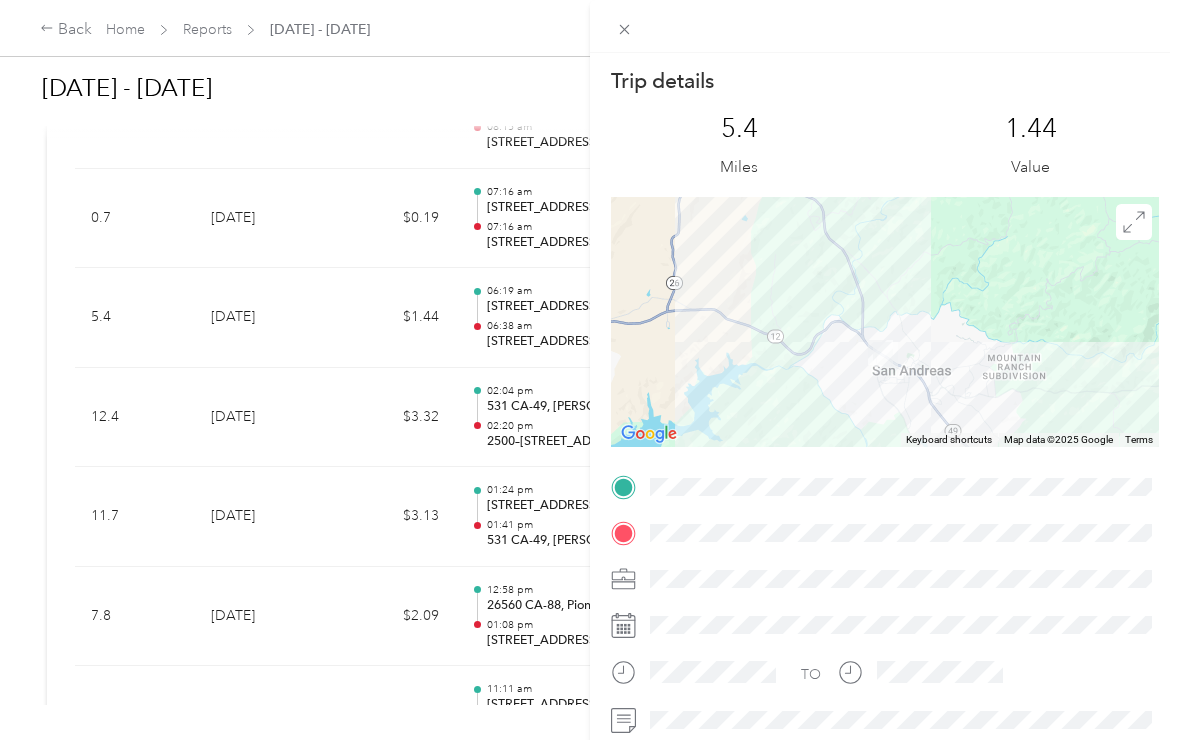 click on "Trip details This trip cannot be edited because it is either under review, approved, or paid. Contact your Team Manager to edit it. 5.4 Miles 1.44 Value  To navigate the map with touch gestures double-tap and hold your finger on the map, then drag the map. ← Move left → Move right ↑ Move up ↓ Move down + Zoom in - Zoom out Home Jump left by 75% End Jump right by 75% Page Up Jump up by 75% Page Down Jump down by 75% Keyboard shortcuts Map Data Map data ©2025 Google Map data ©2025 Google 2 km  Click to toggle between metric and imperial units Terms Report a map error TO" at bounding box center [885, 423] 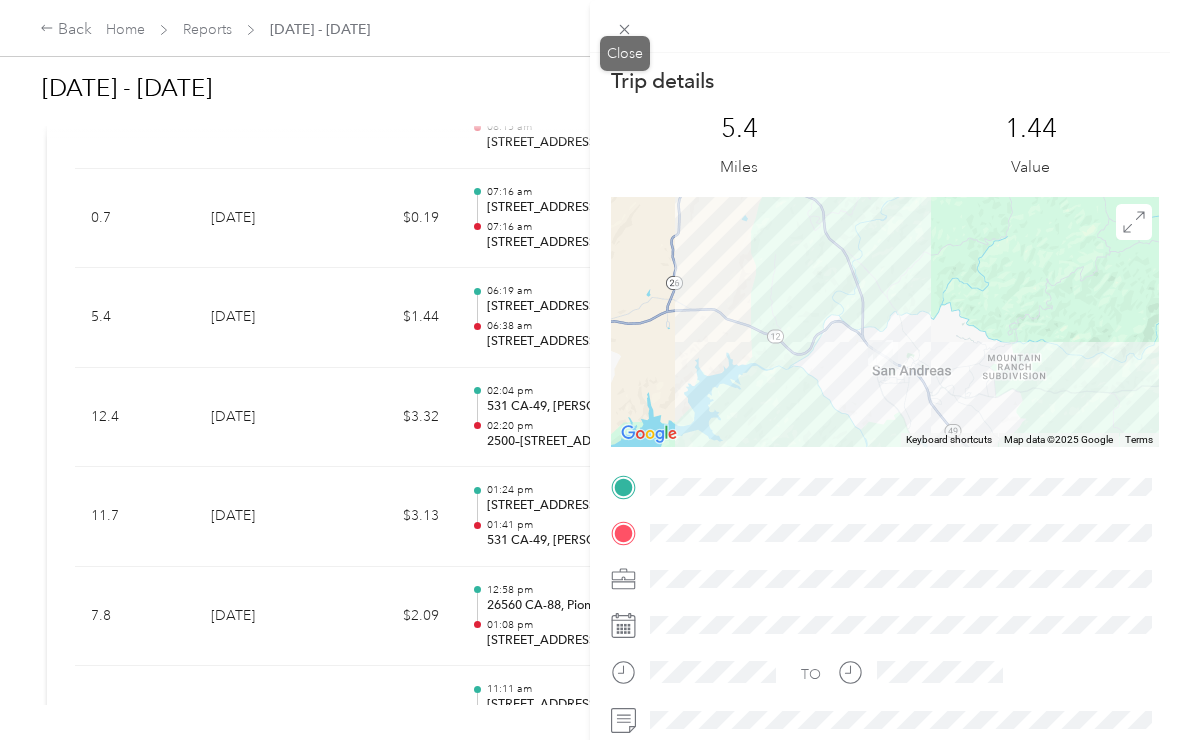 click on "Close" at bounding box center (625, 53) 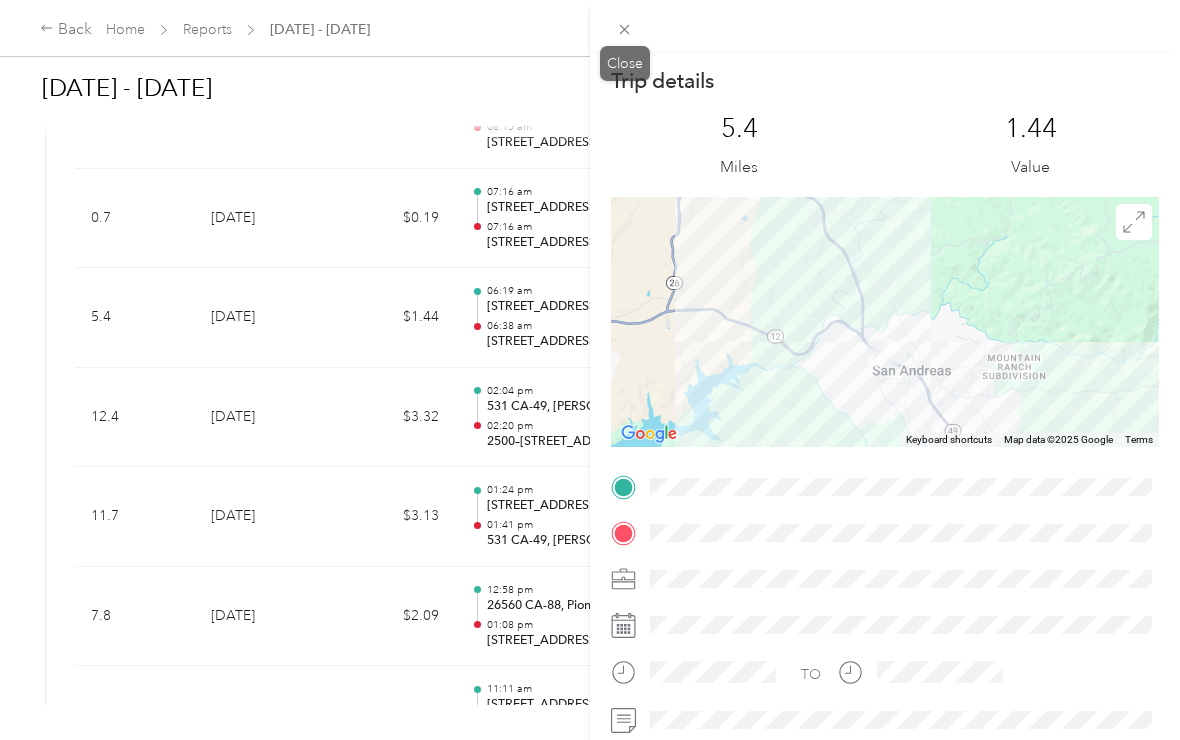 click 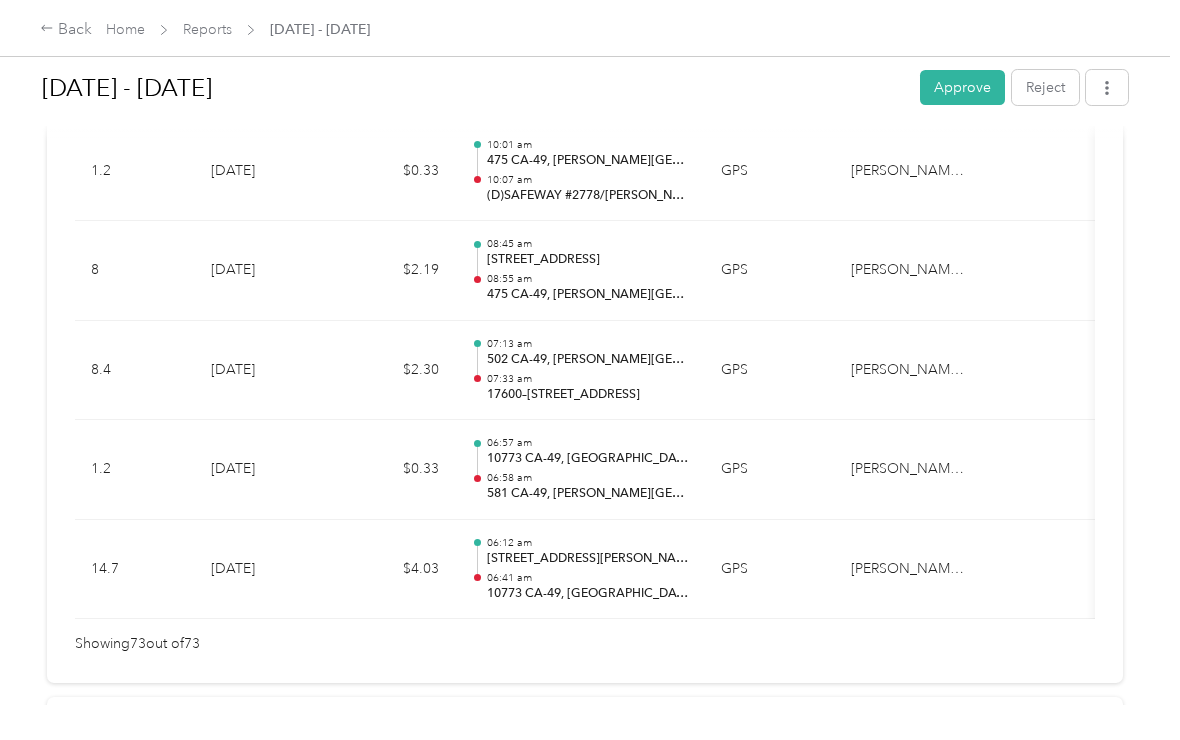 scroll, scrollTop: 7350, scrollLeft: 0, axis: vertical 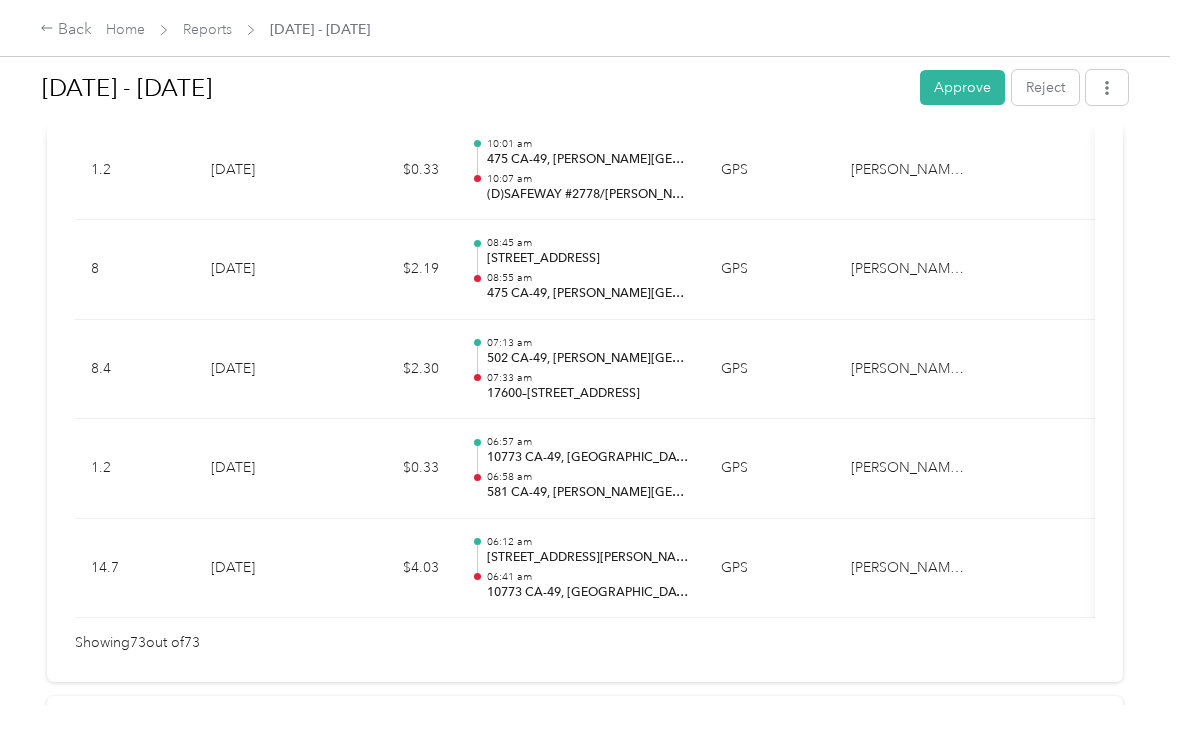 click on "Approve" at bounding box center (962, 87) 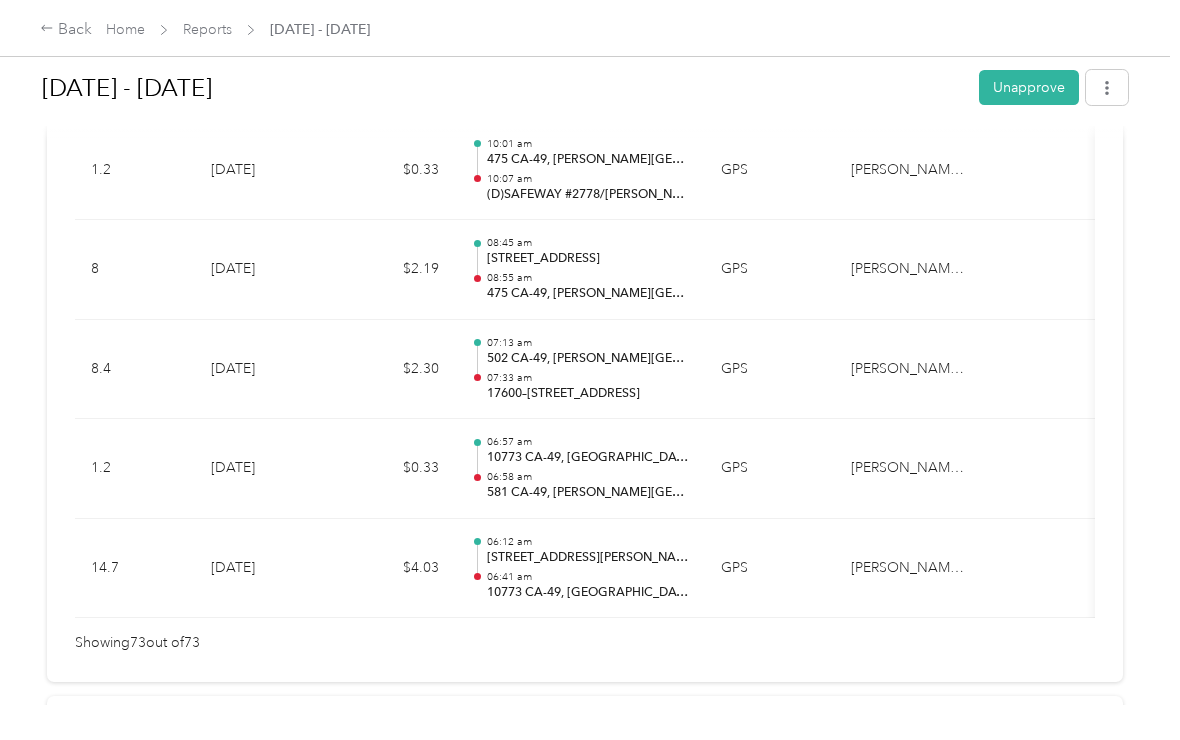 click on "Back" at bounding box center [66, 30] 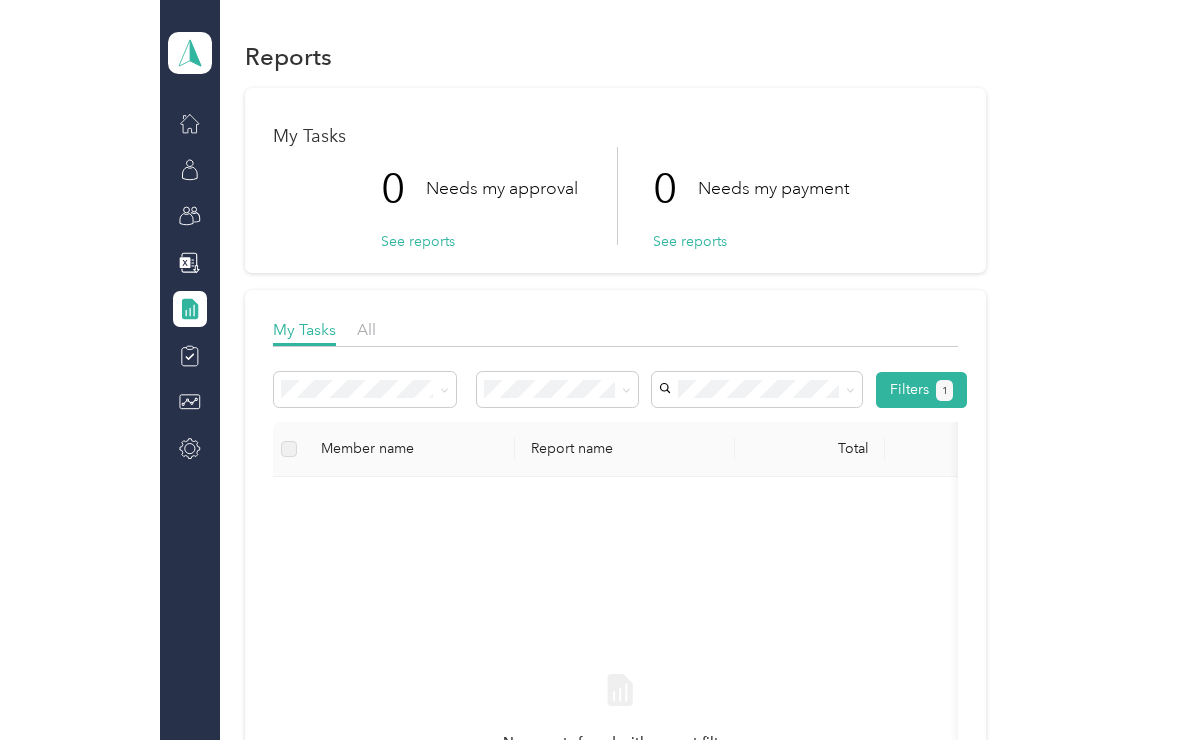 scroll, scrollTop: 6, scrollLeft: 0, axis: vertical 